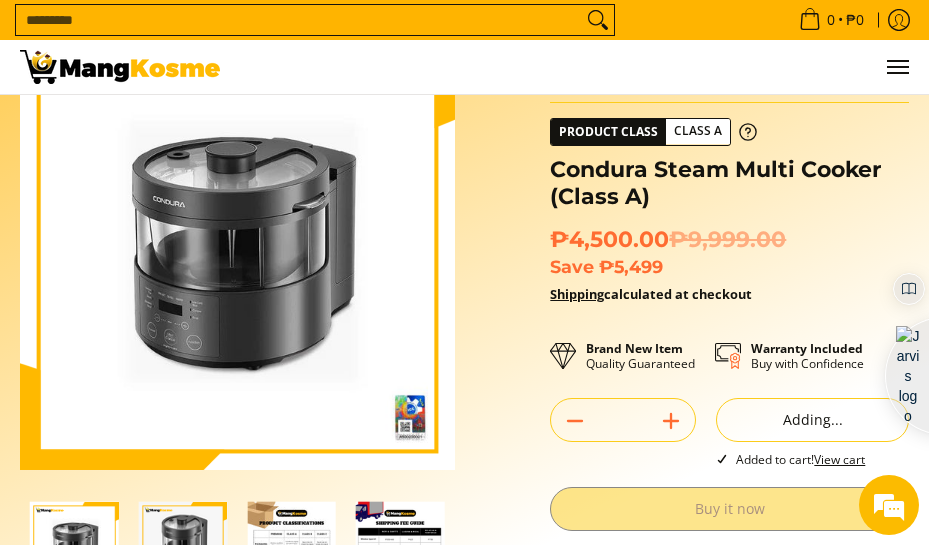 scroll, scrollTop: 0, scrollLeft: 0, axis: both 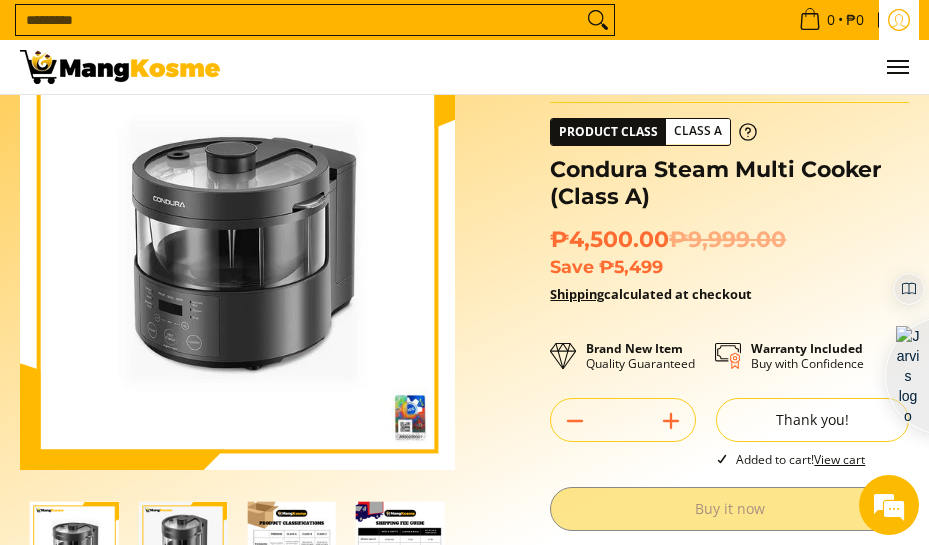 drag, startPoint x: 0, startPoint y: 0, endPoint x: 900, endPoint y: 27, distance: 900.4049 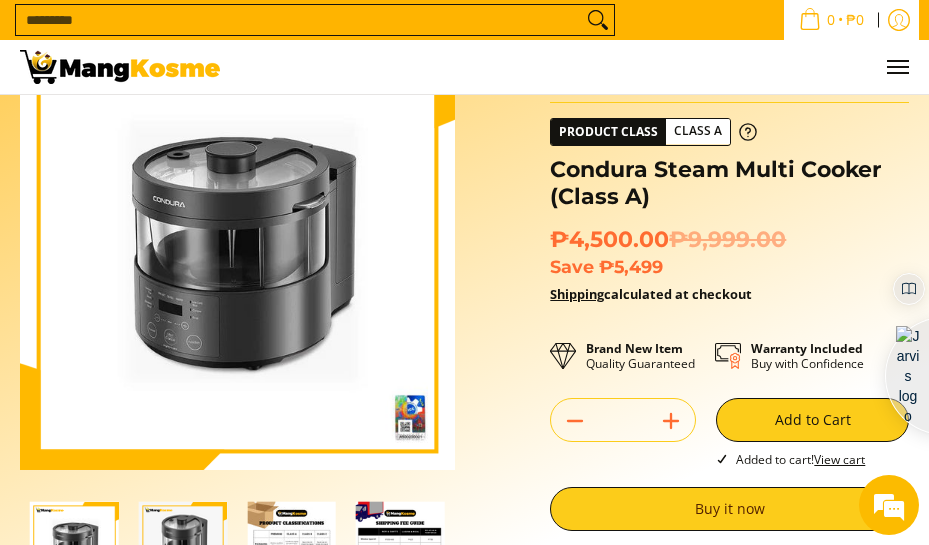 scroll, scrollTop: 45, scrollLeft: 0, axis: vertical 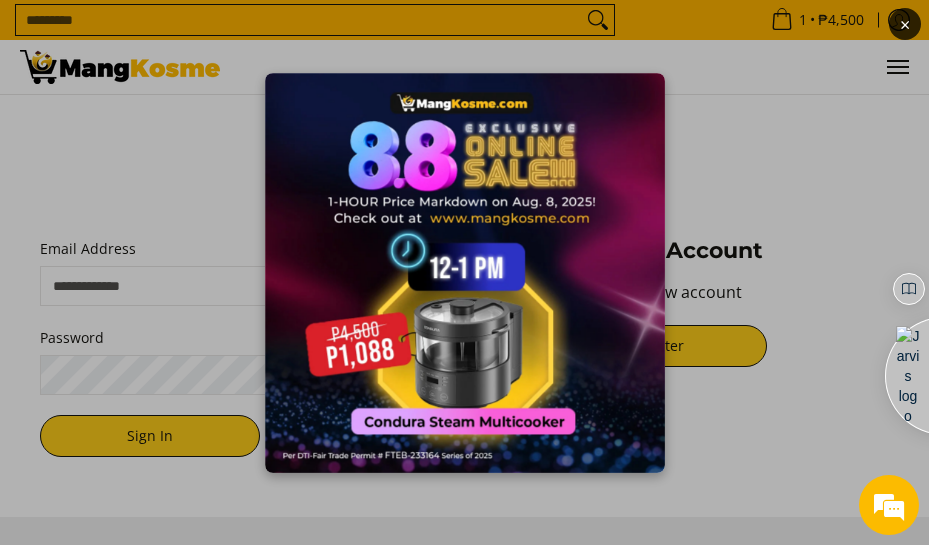 click on "×" at bounding box center (464, 272) 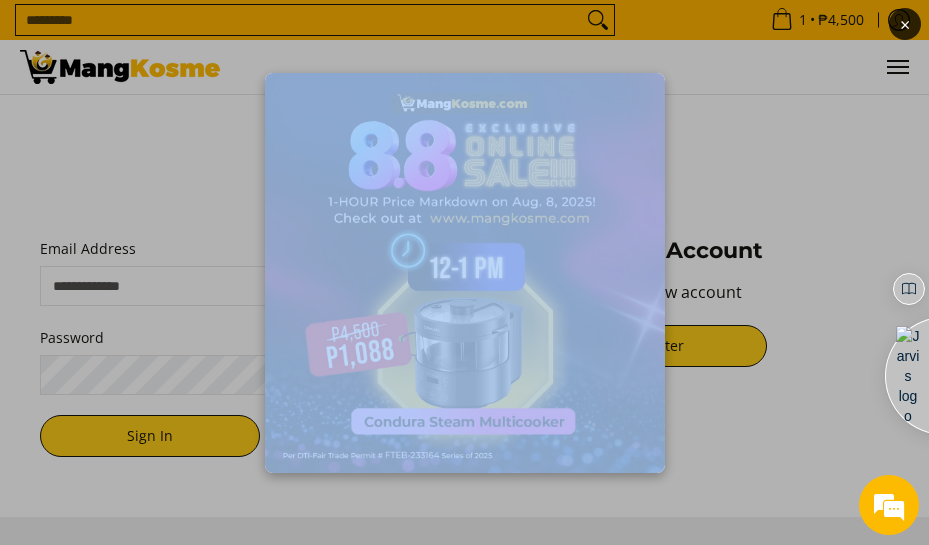 scroll, scrollTop: 0, scrollLeft: 0, axis: both 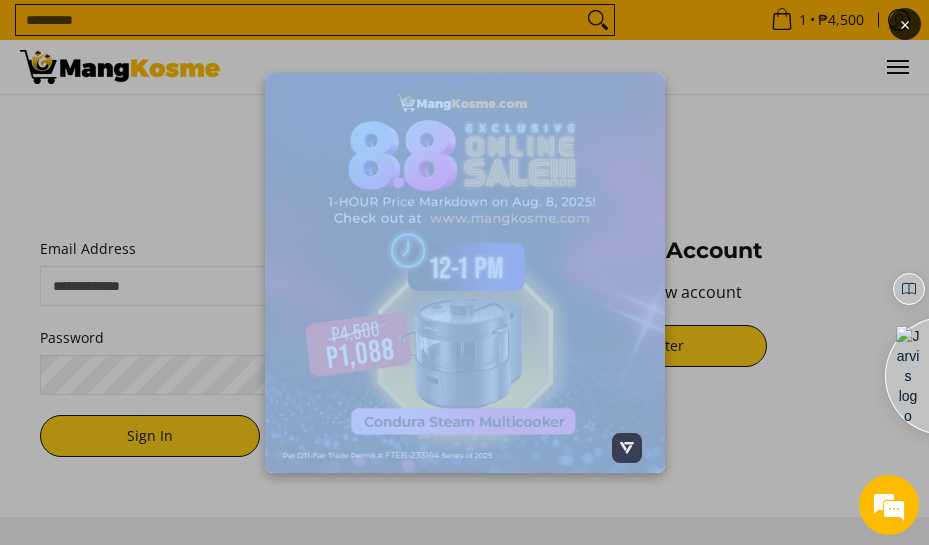click on "×" at bounding box center (464, 272) 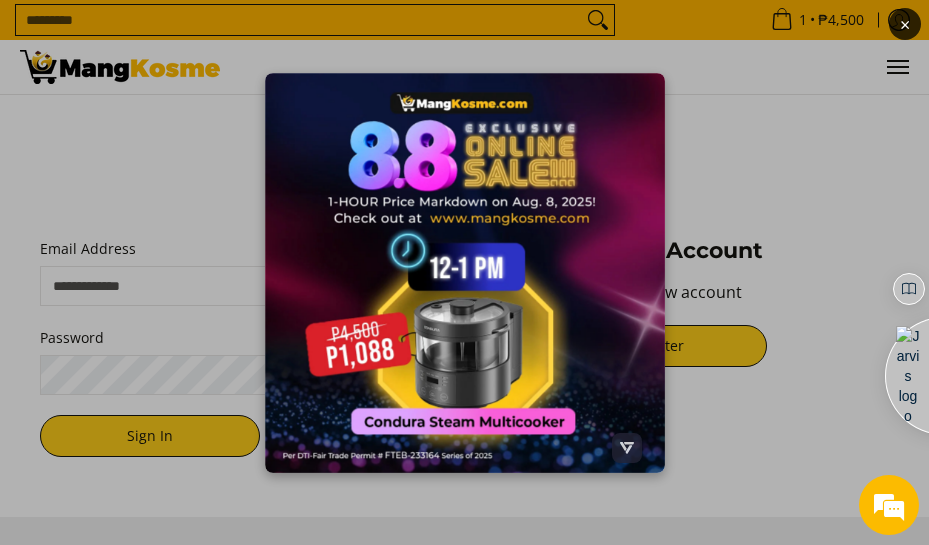 click on "×" at bounding box center [464, 272] 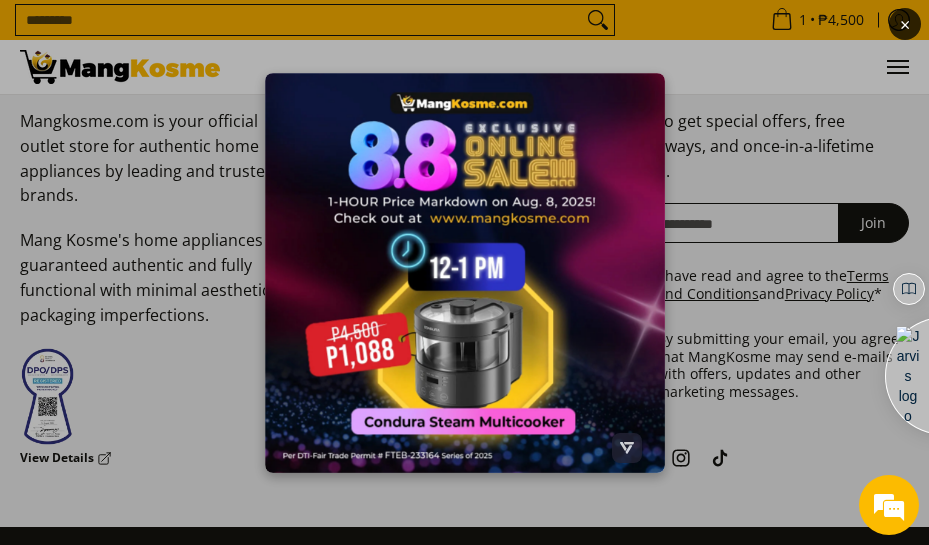 scroll, scrollTop: 174, scrollLeft: 0, axis: vertical 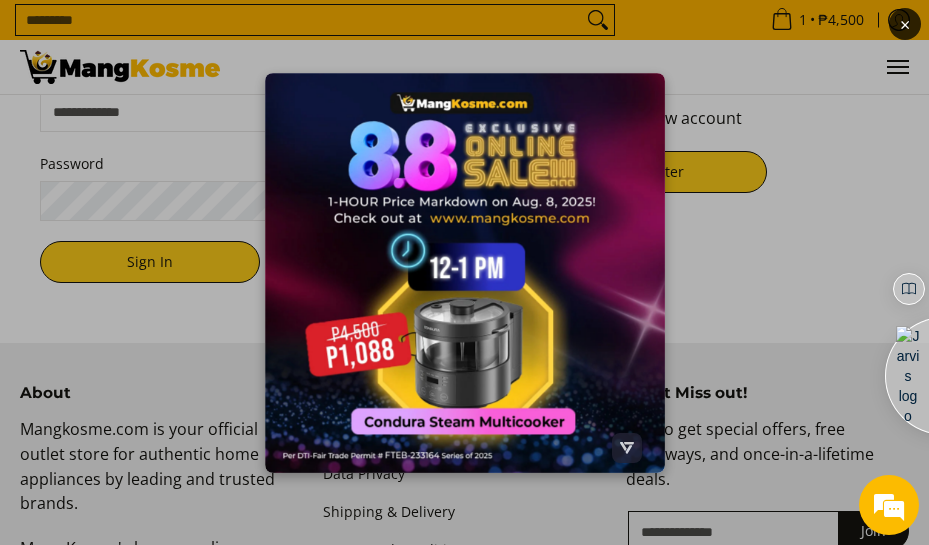 click at bounding box center (465, 273) 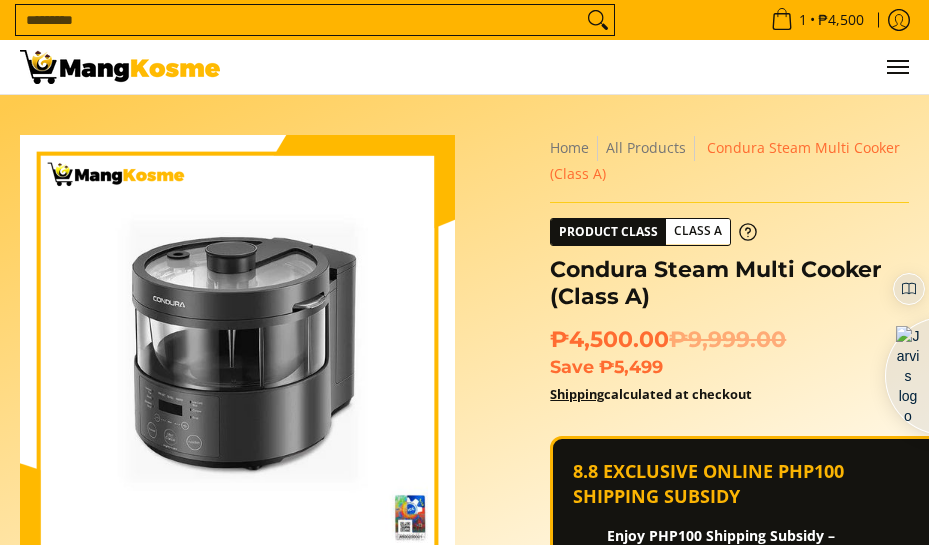 scroll, scrollTop: 0, scrollLeft: 0, axis: both 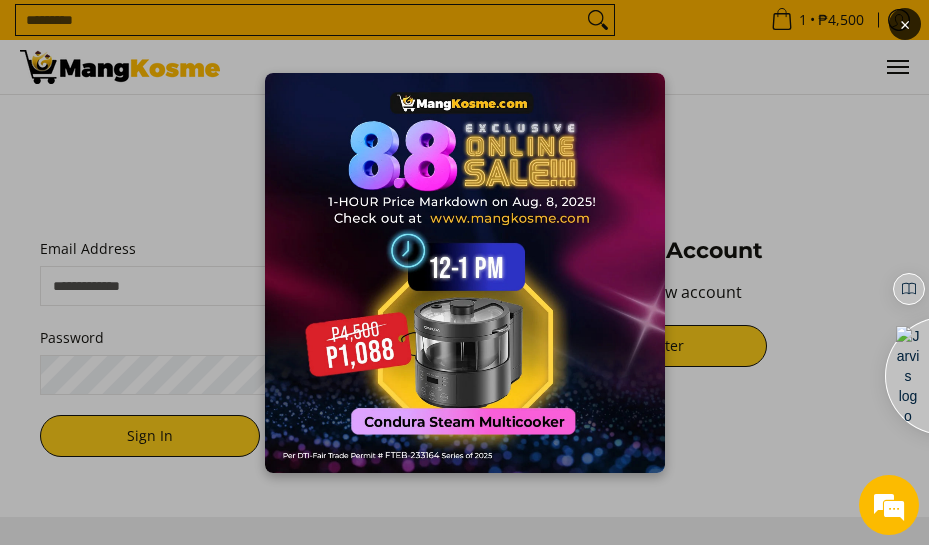 click on "×" at bounding box center (464, 272) 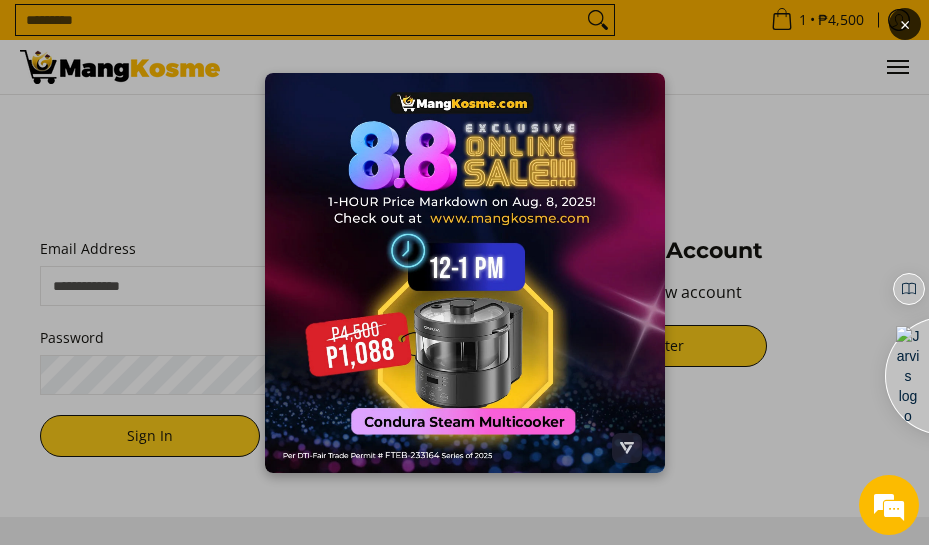drag, startPoint x: 563, startPoint y: 214, endPoint x: 741, endPoint y: 279, distance: 189.4967 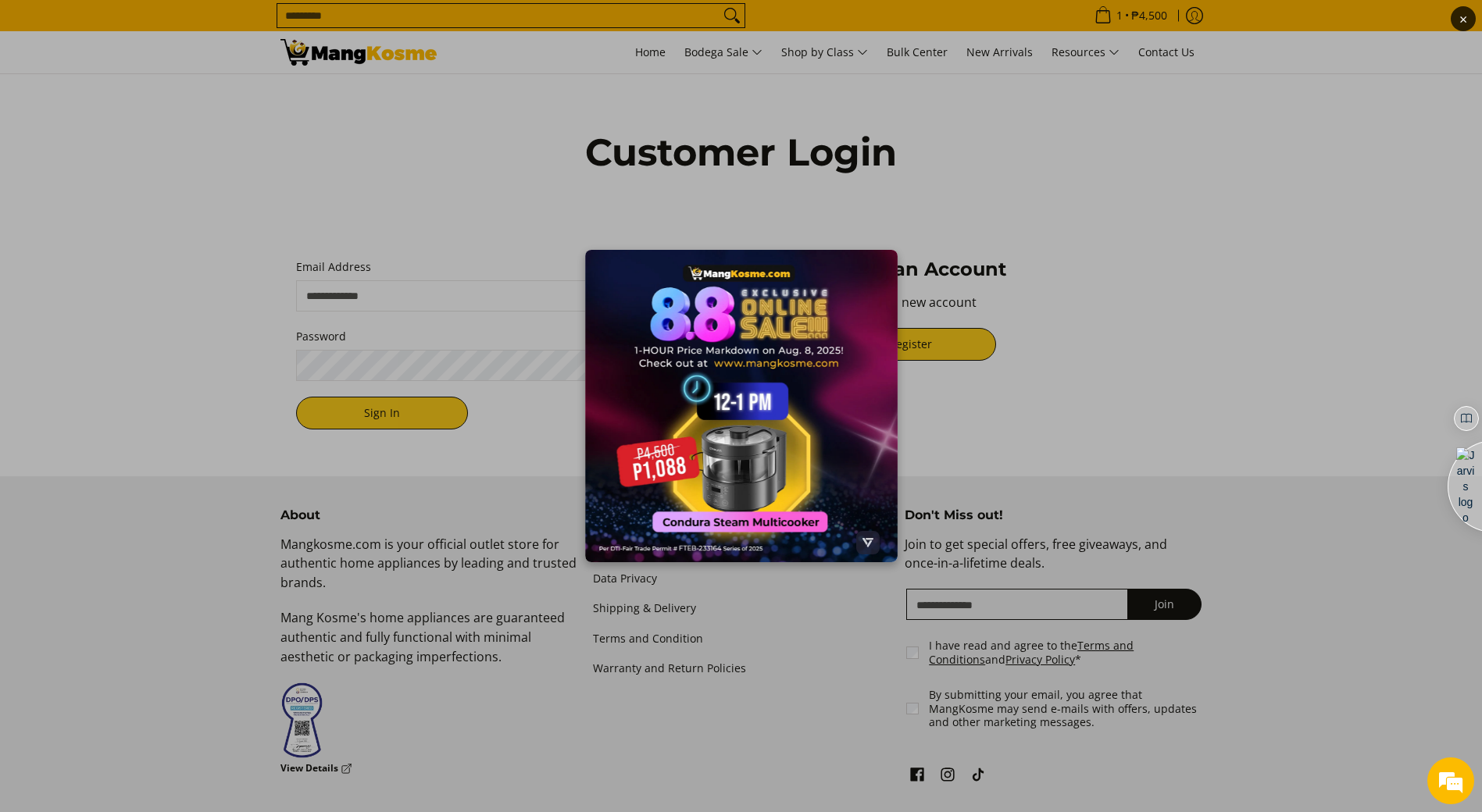 click at bounding box center [741, 406] 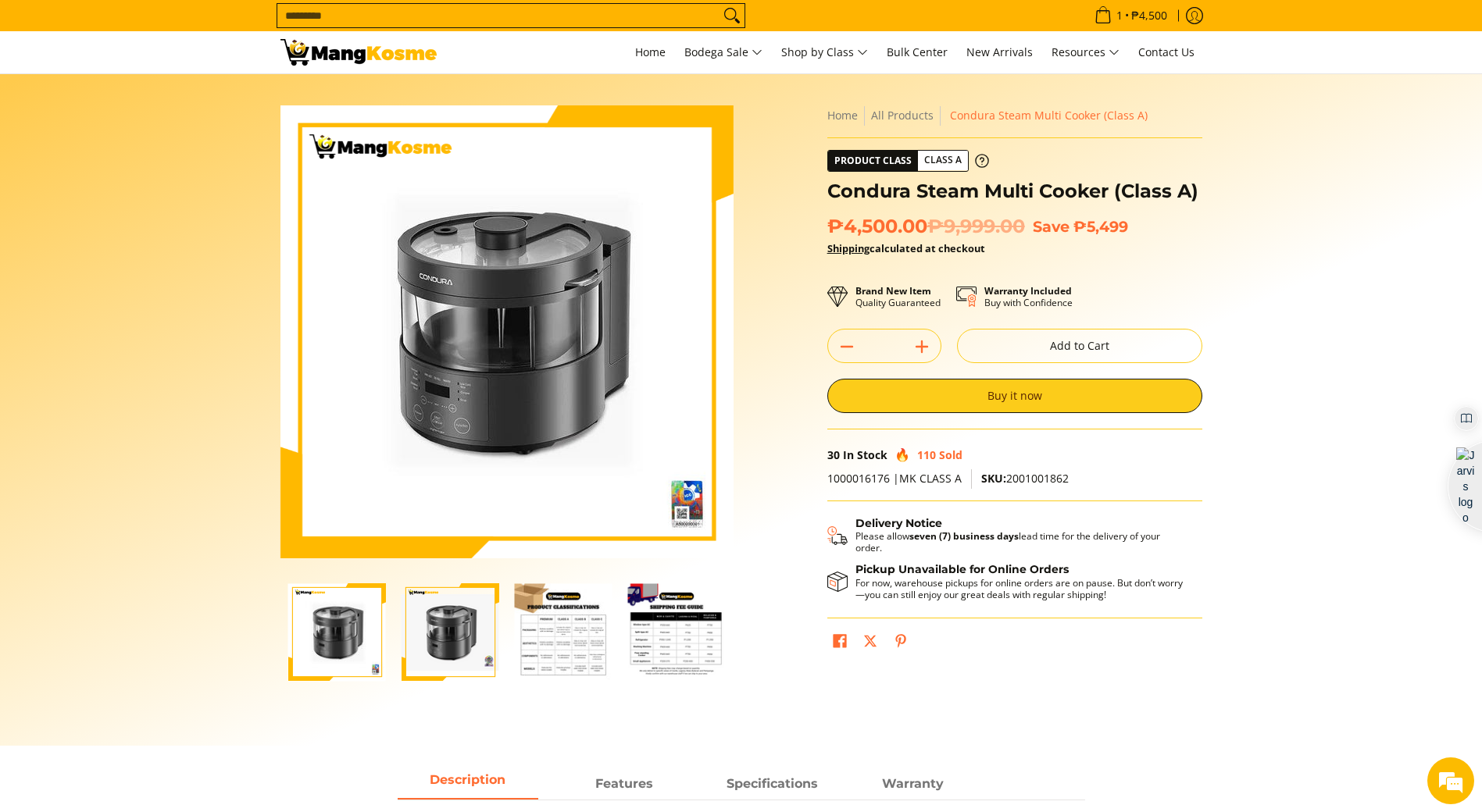 scroll, scrollTop: 0, scrollLeft: 0, axis: both 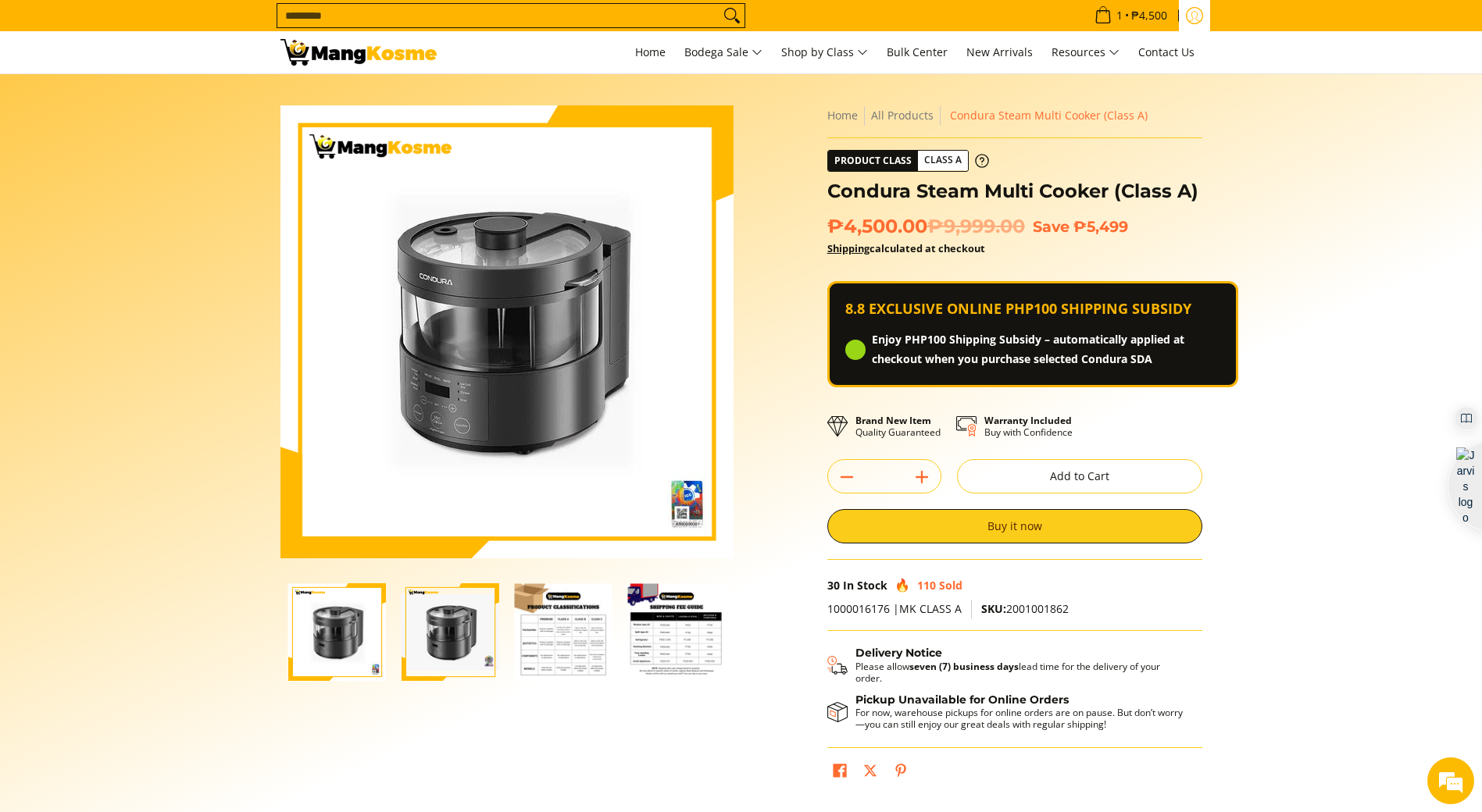 drag, startPoint x: 0, startPoint y: 0, endPoint x: 1198, endPoint y: 26, distance: 1198.2821 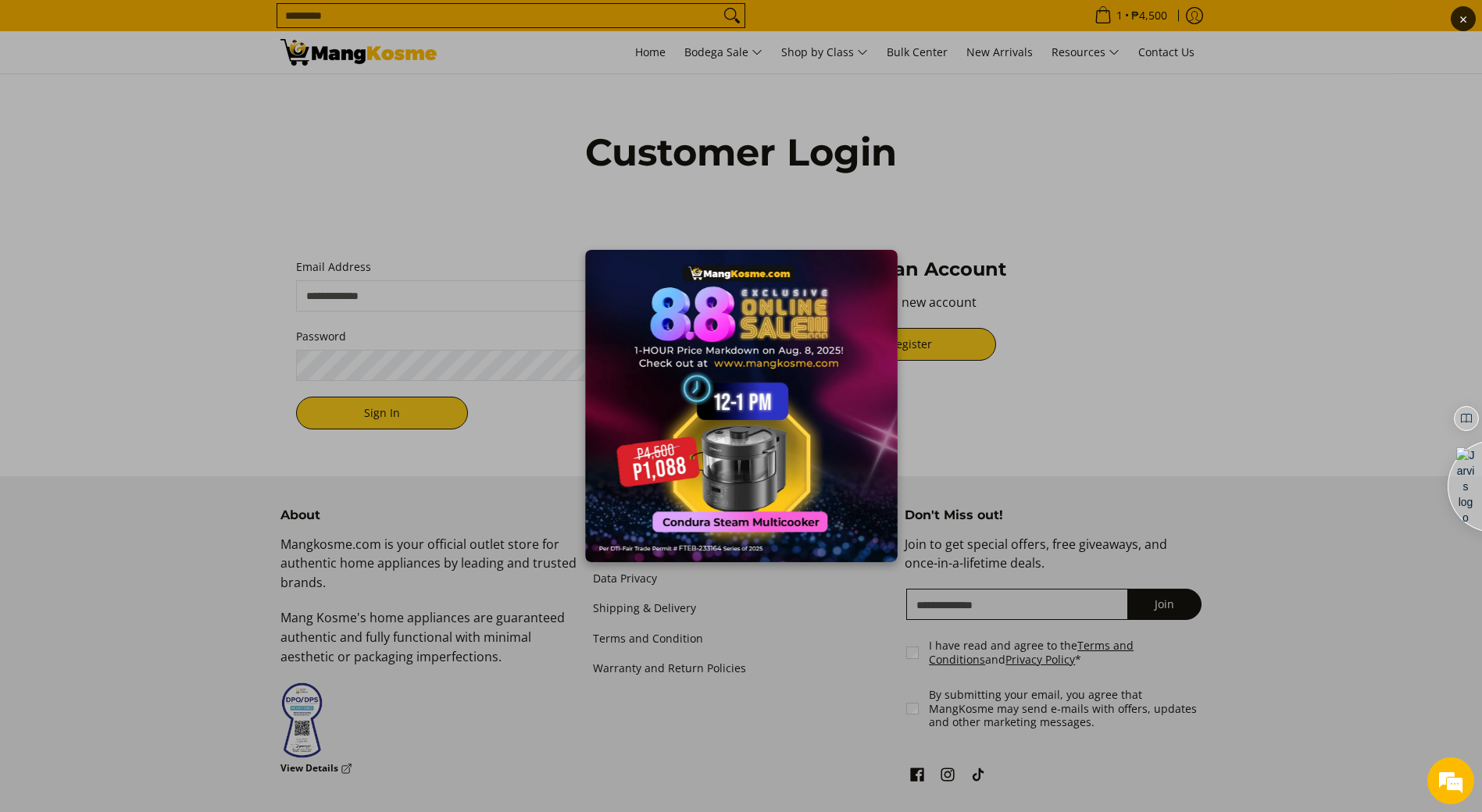 scroll, scrollTop: 0, scrollLeft: 0, axis: both 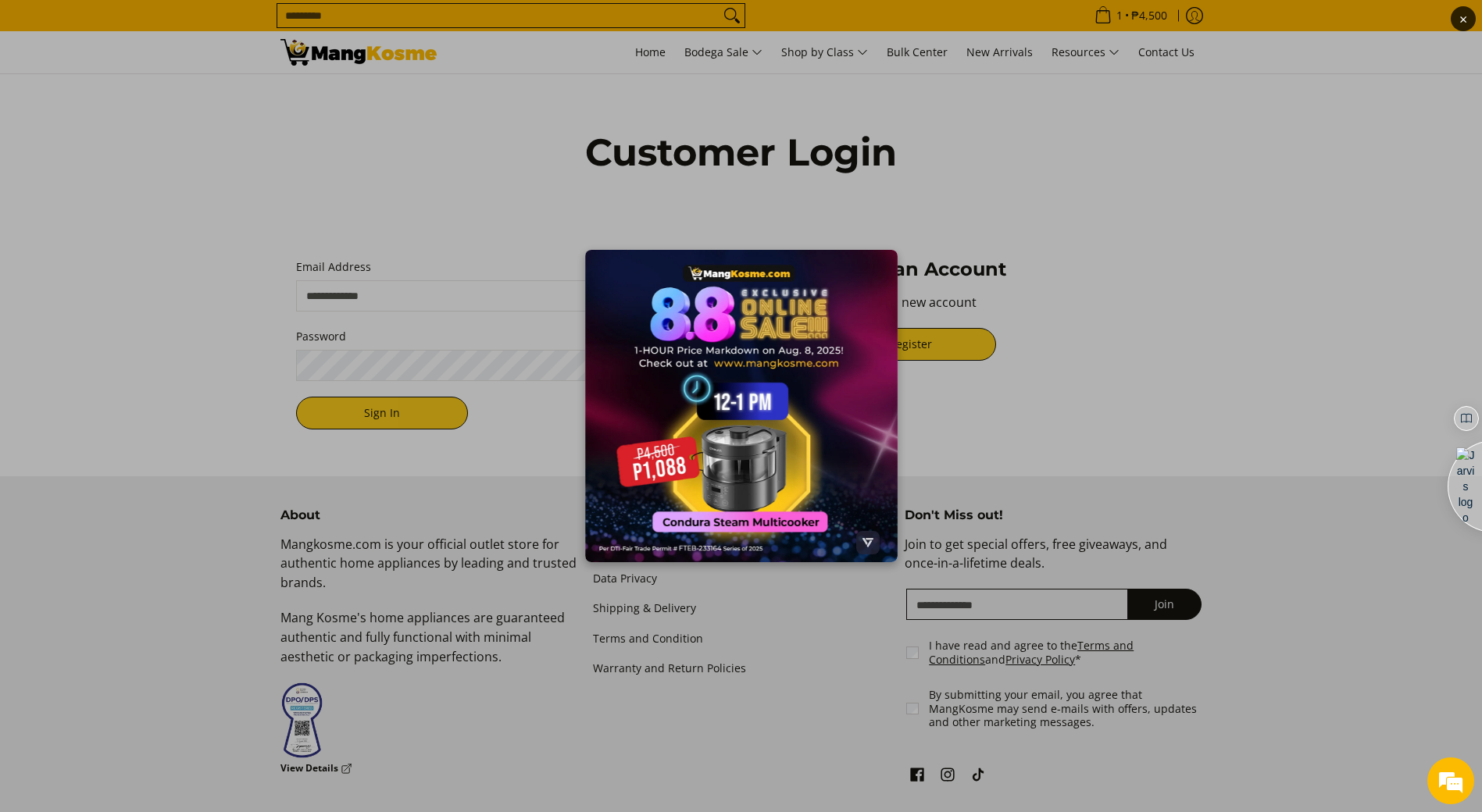 click at bounding box center [741, 406] 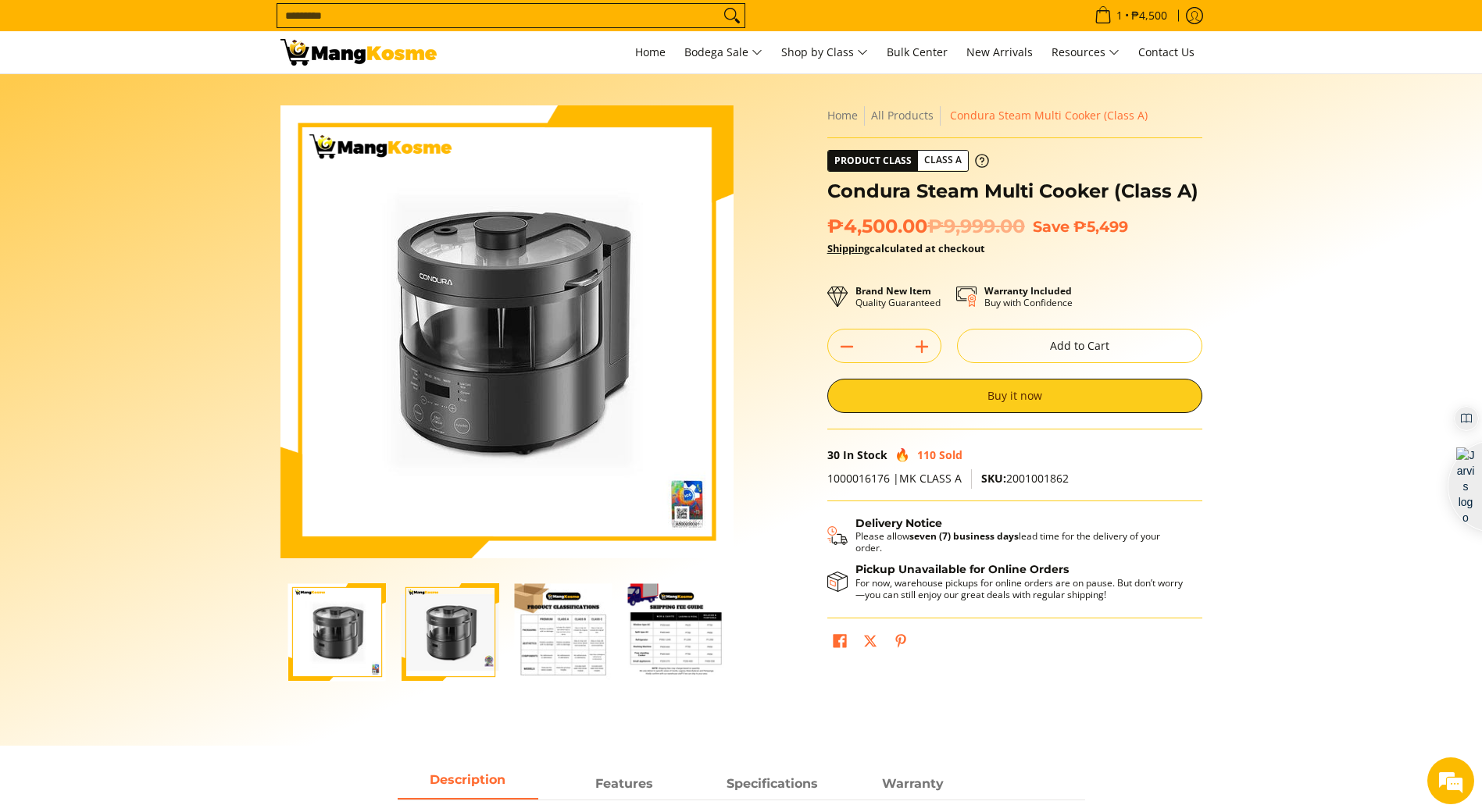 scroll, scrollTop: 0, scrollLeft: 0, axis: both 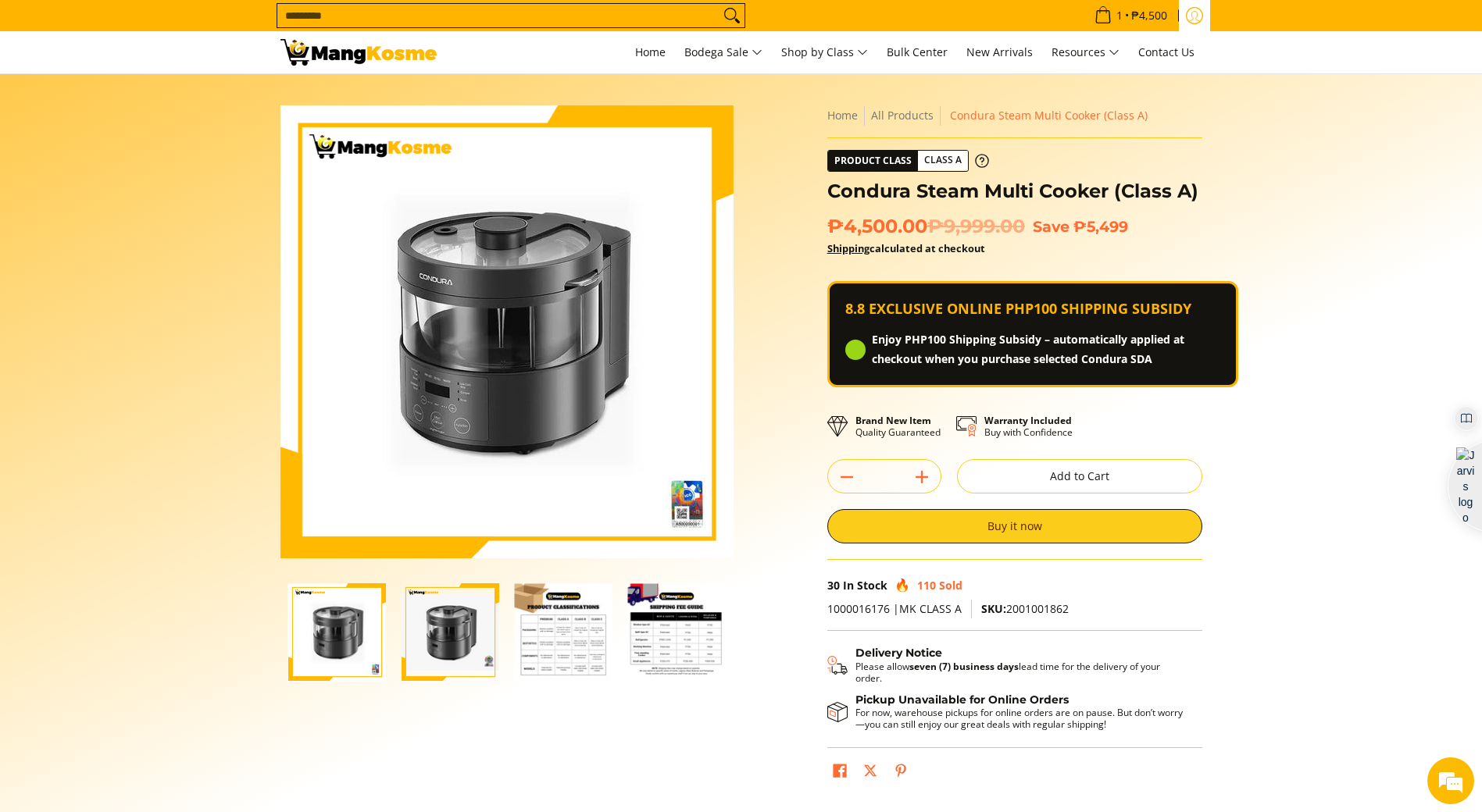 click 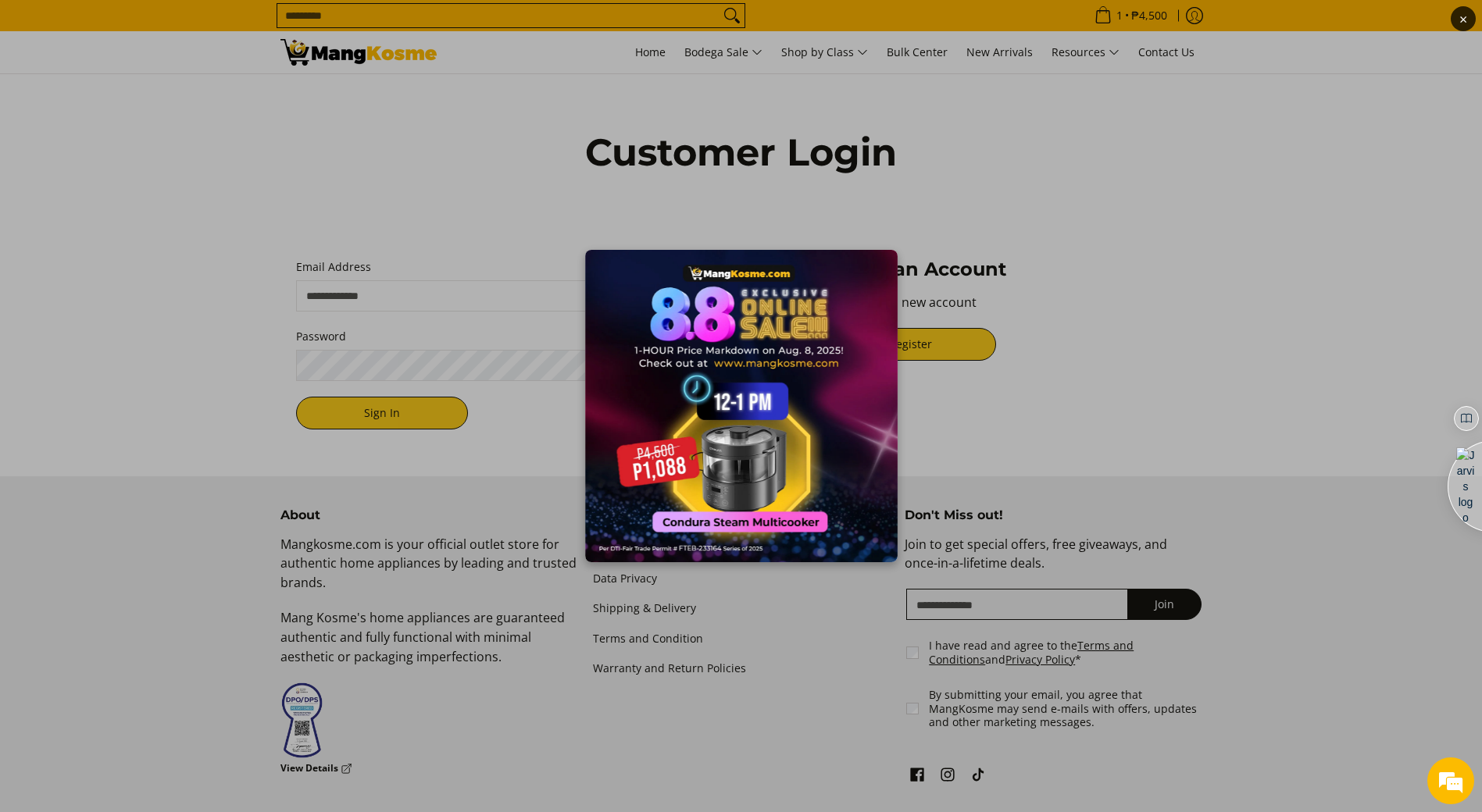 scroll, scrollTop: 0, scrollLeft: 0, axis: both 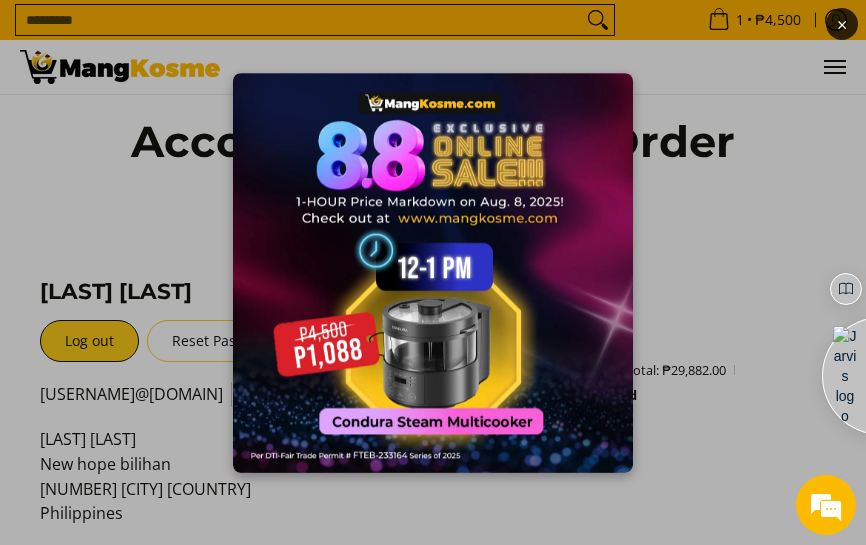 click on "×" at bounding box center (433, 272) 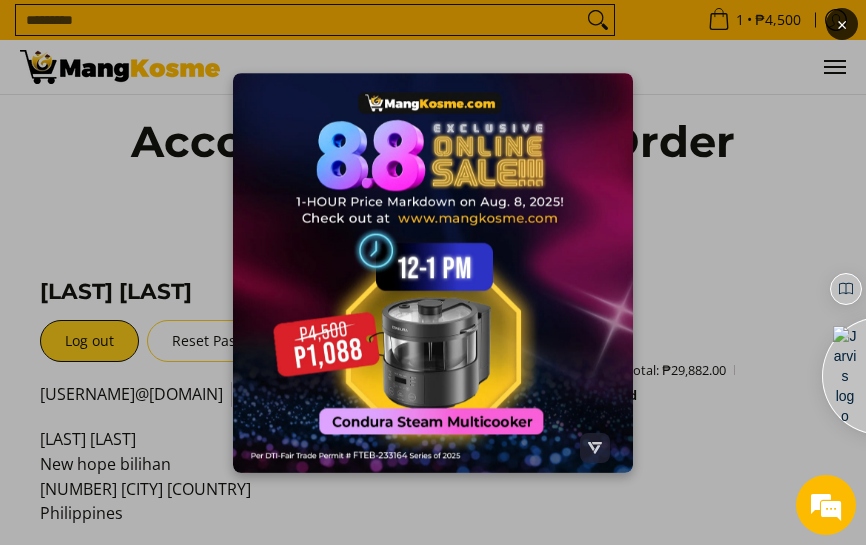 click at bounding box center [433, 273] 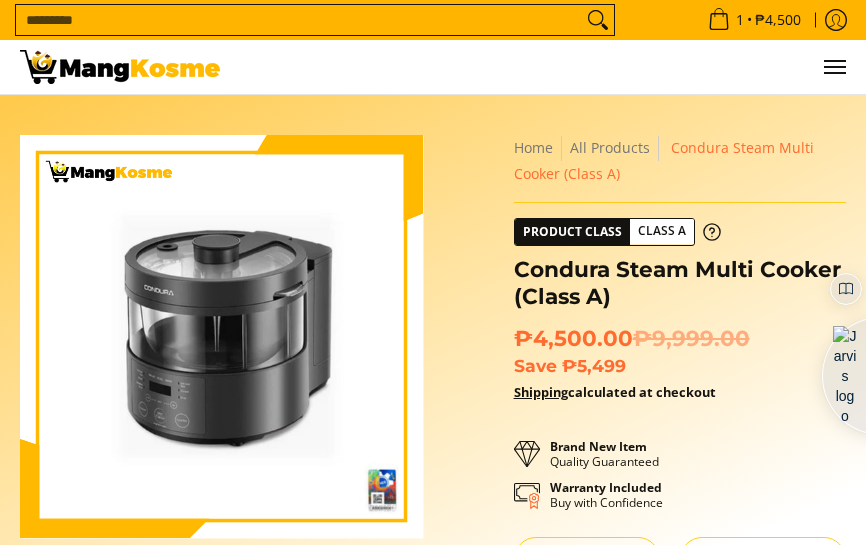 scroll, scrollTop: 0, scrollLeft: 0, axis: both 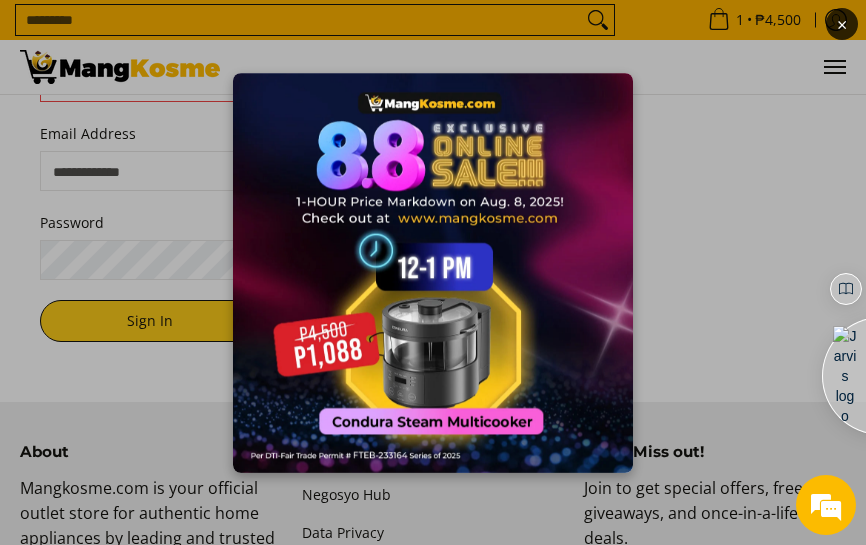 click on "×" at bounding box center (842, 24) 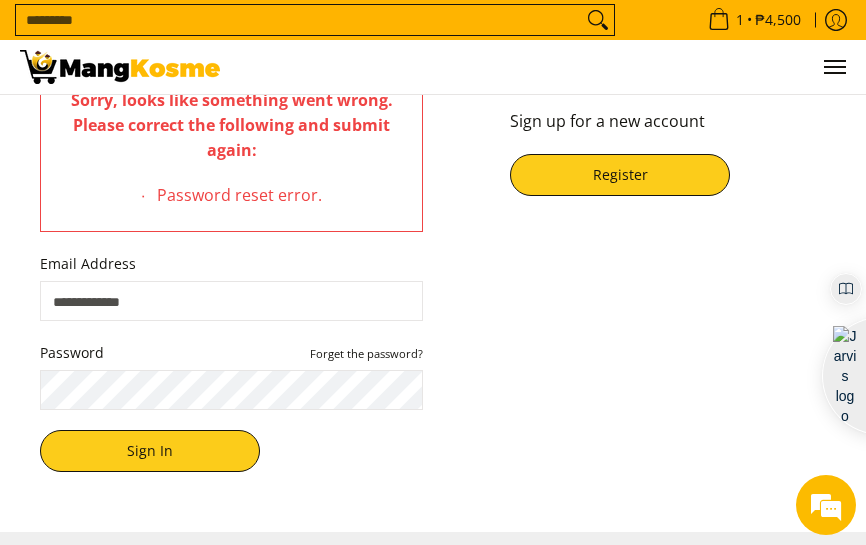 scroll, scrollTop: 300, scrollLeft: 0, axis: vertical 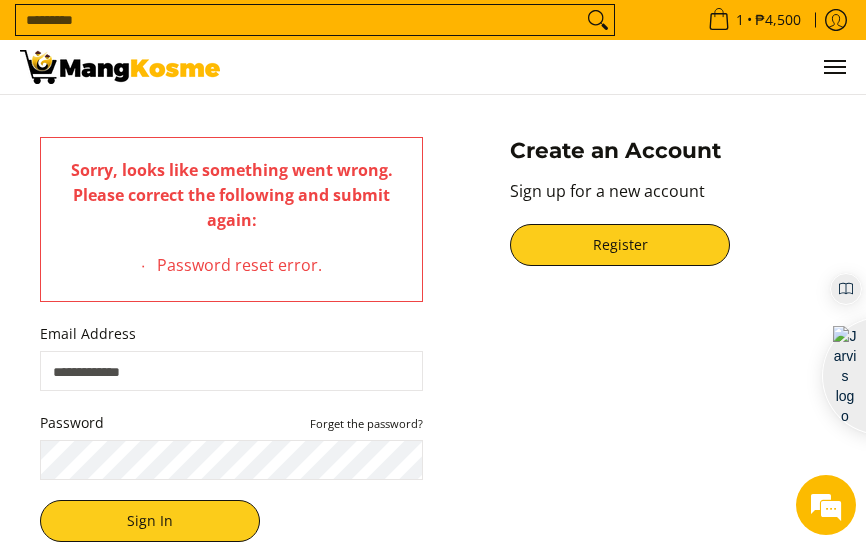 click on "Password reset error." at bounding box center (239, 269) 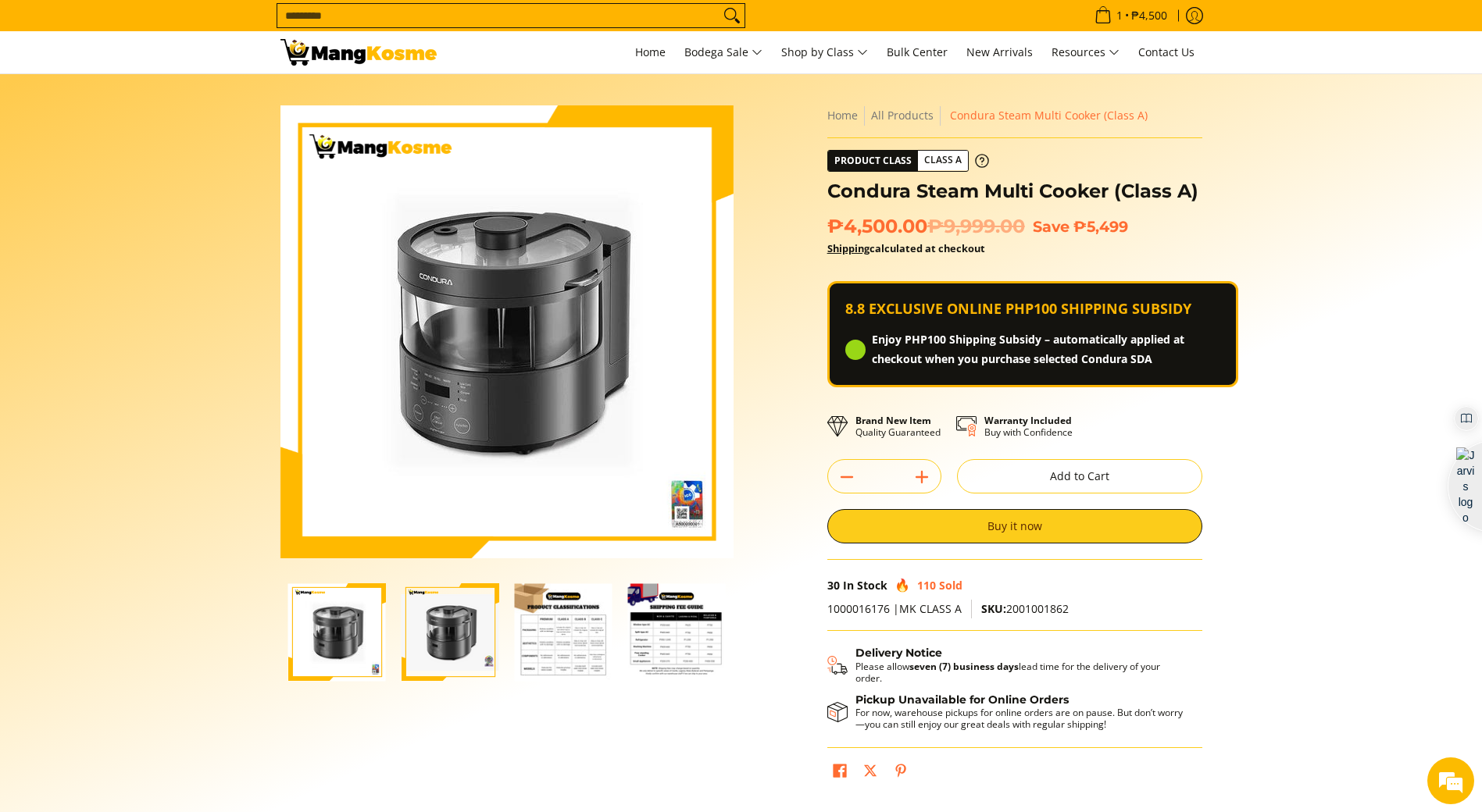 scroll, scrollTop: 0, scrollLeft: 0, axis: both 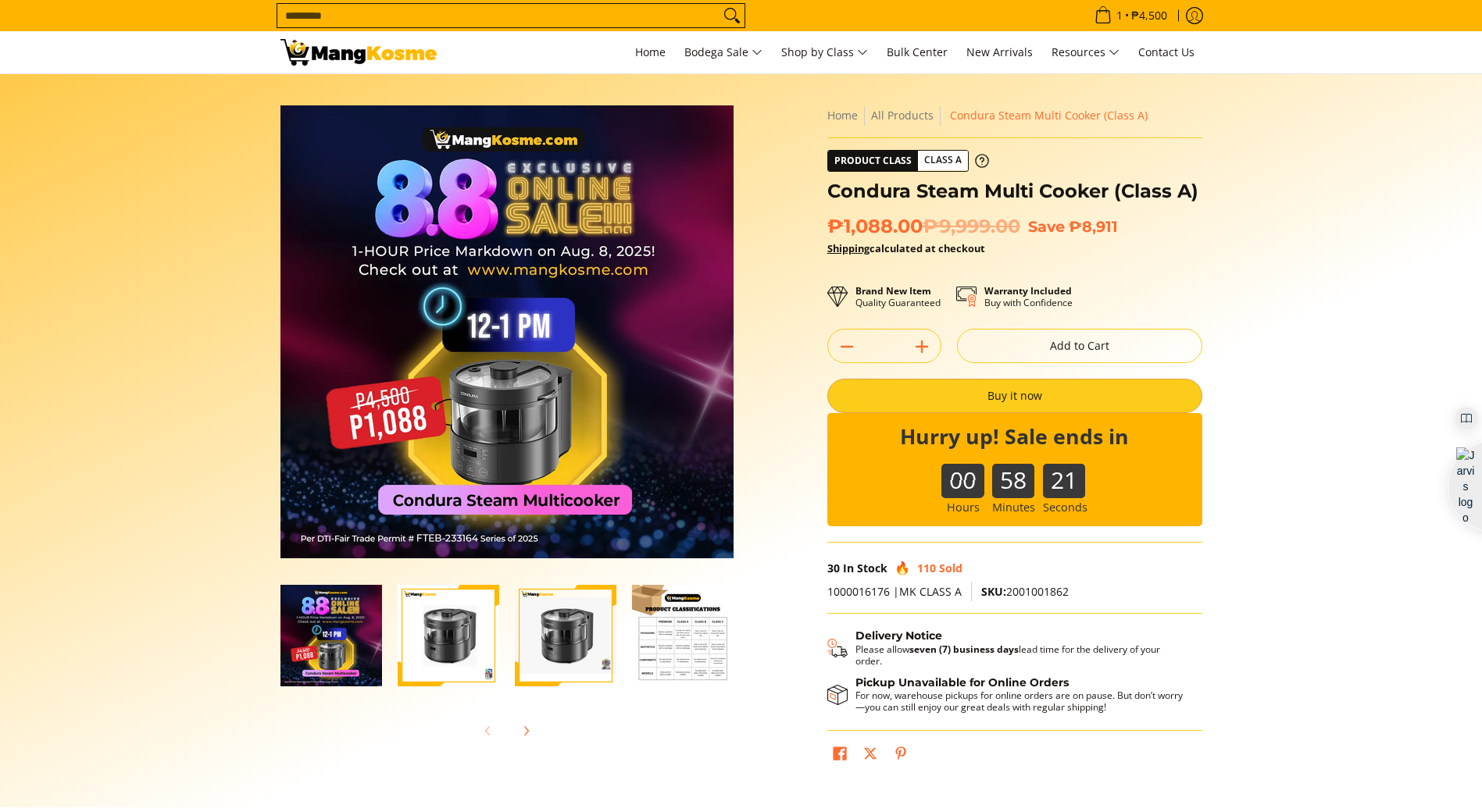drag, startPoint x: 0, startPoint y: 0, endPoint x: 1035, endPoint y: 399, distance: 1109.2457 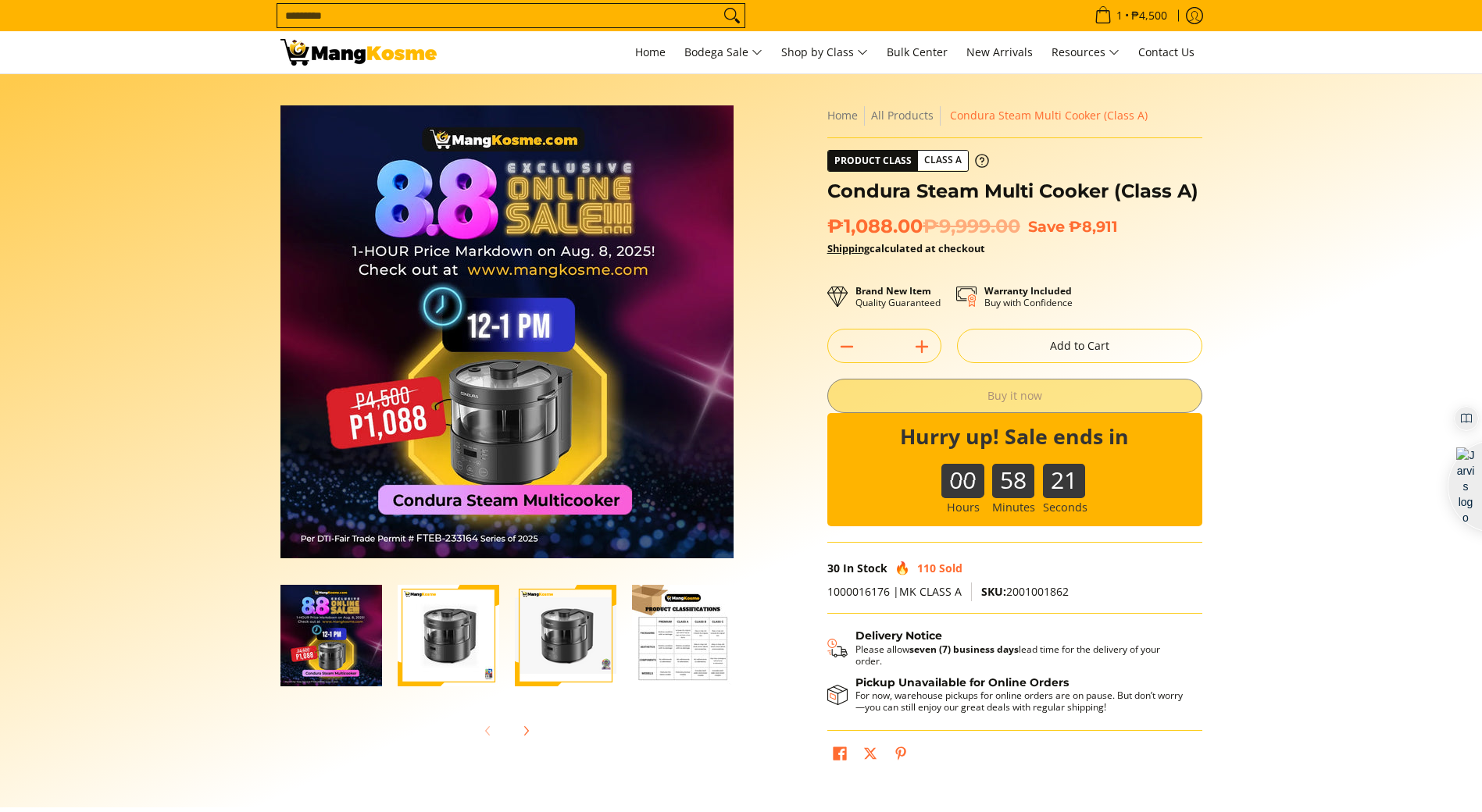 scroll, scrollTop: 0, scrollLeft: 0, axis: both 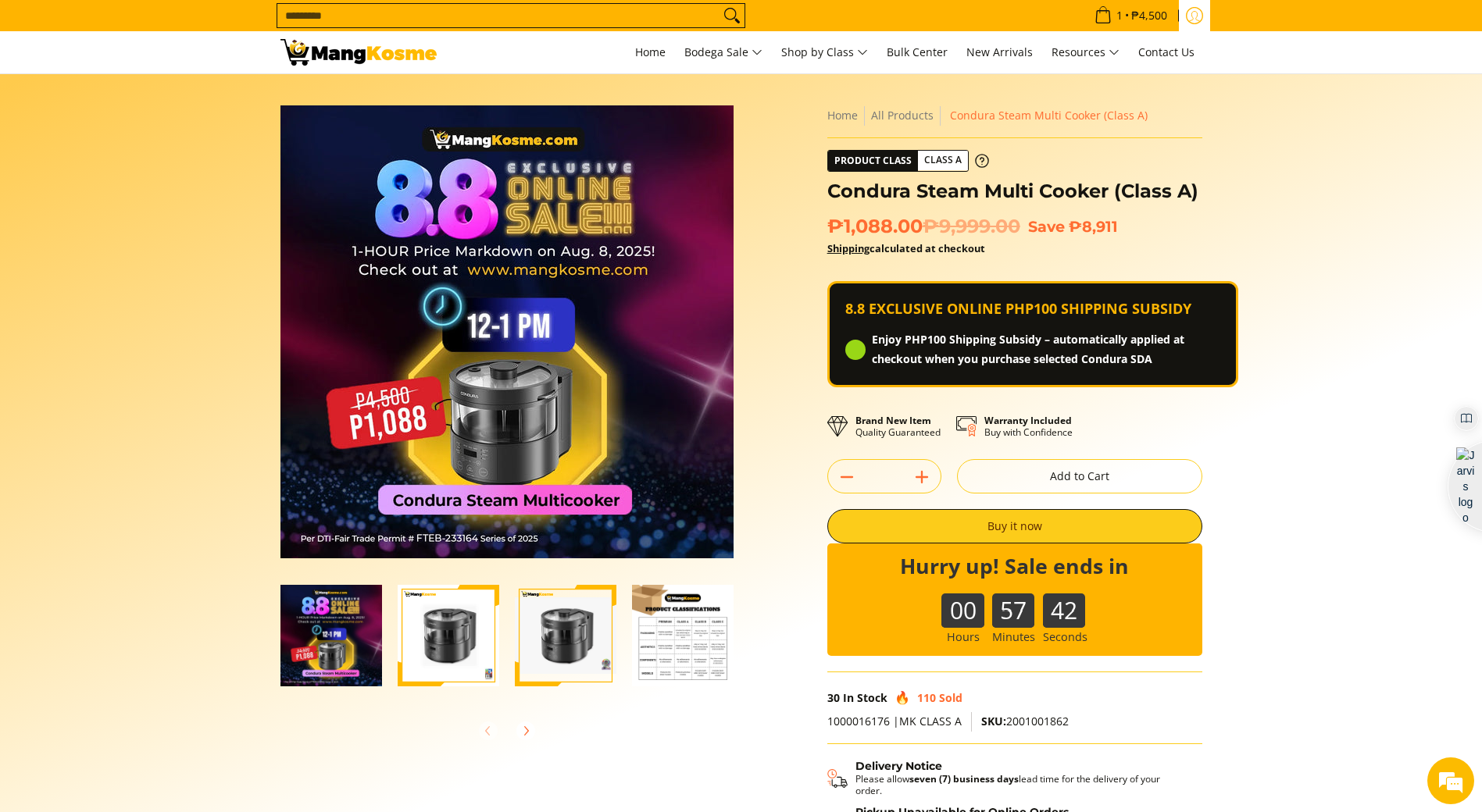 click 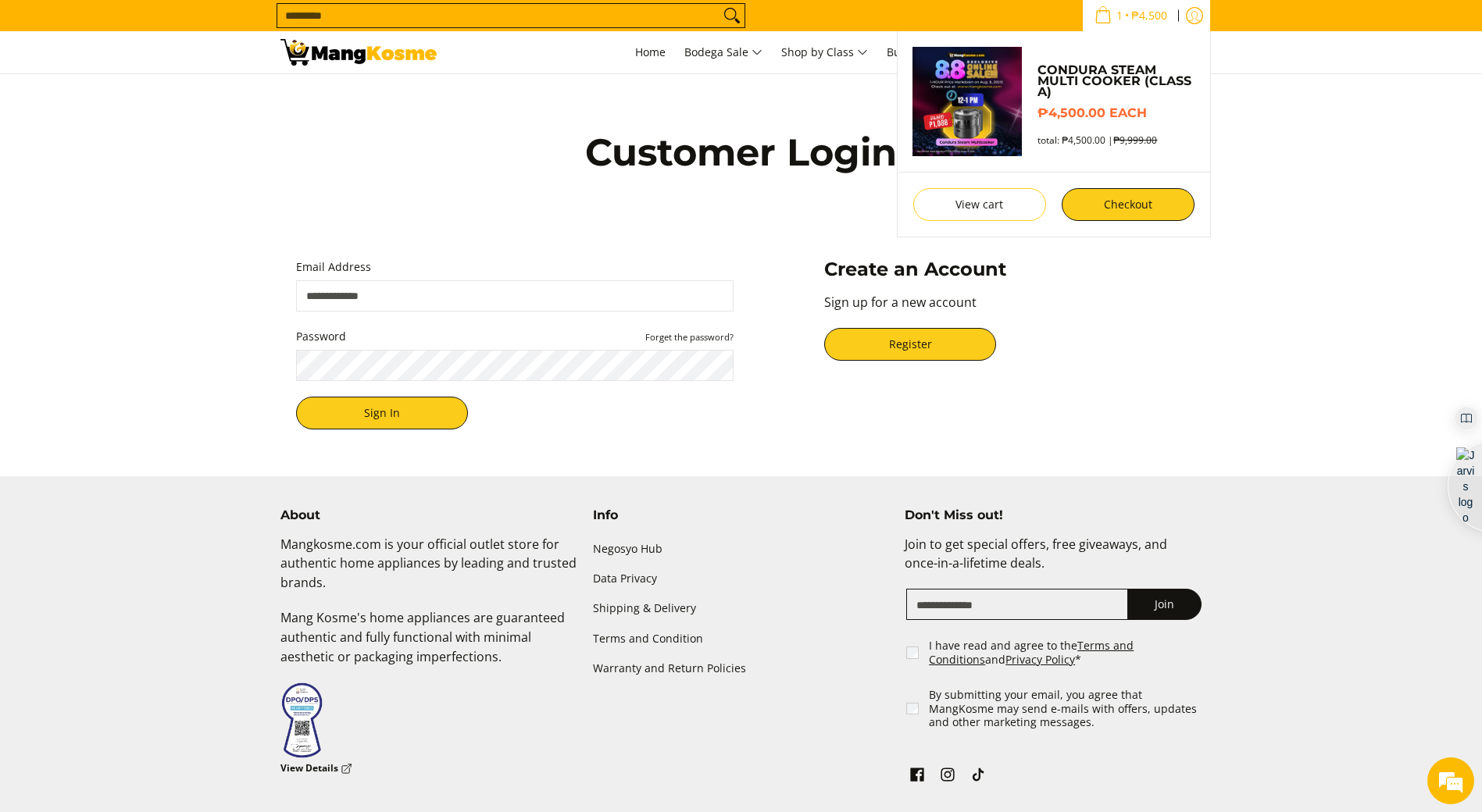 scroll, scrollTop: 0, scrollLeft: 0, axis: both 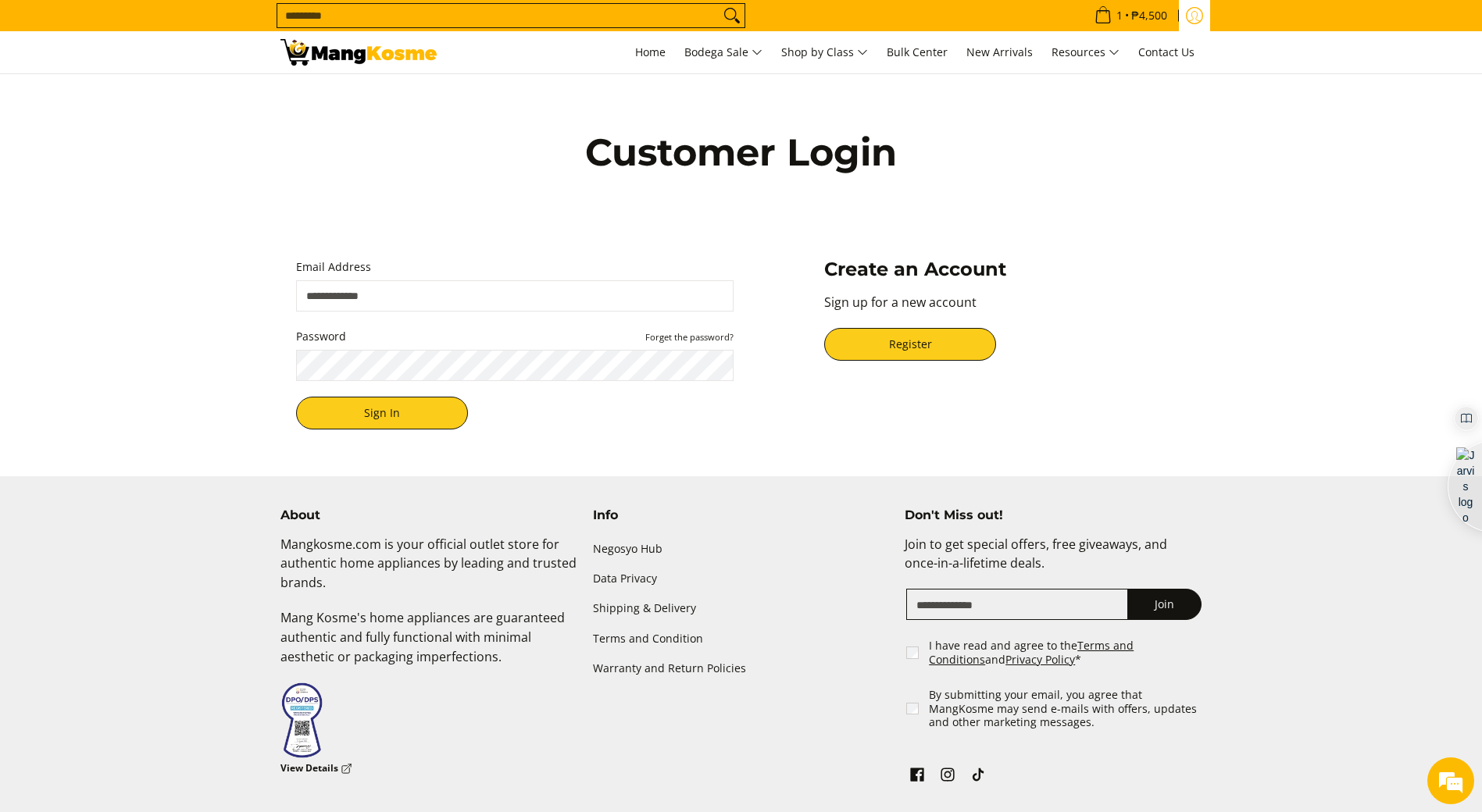 click 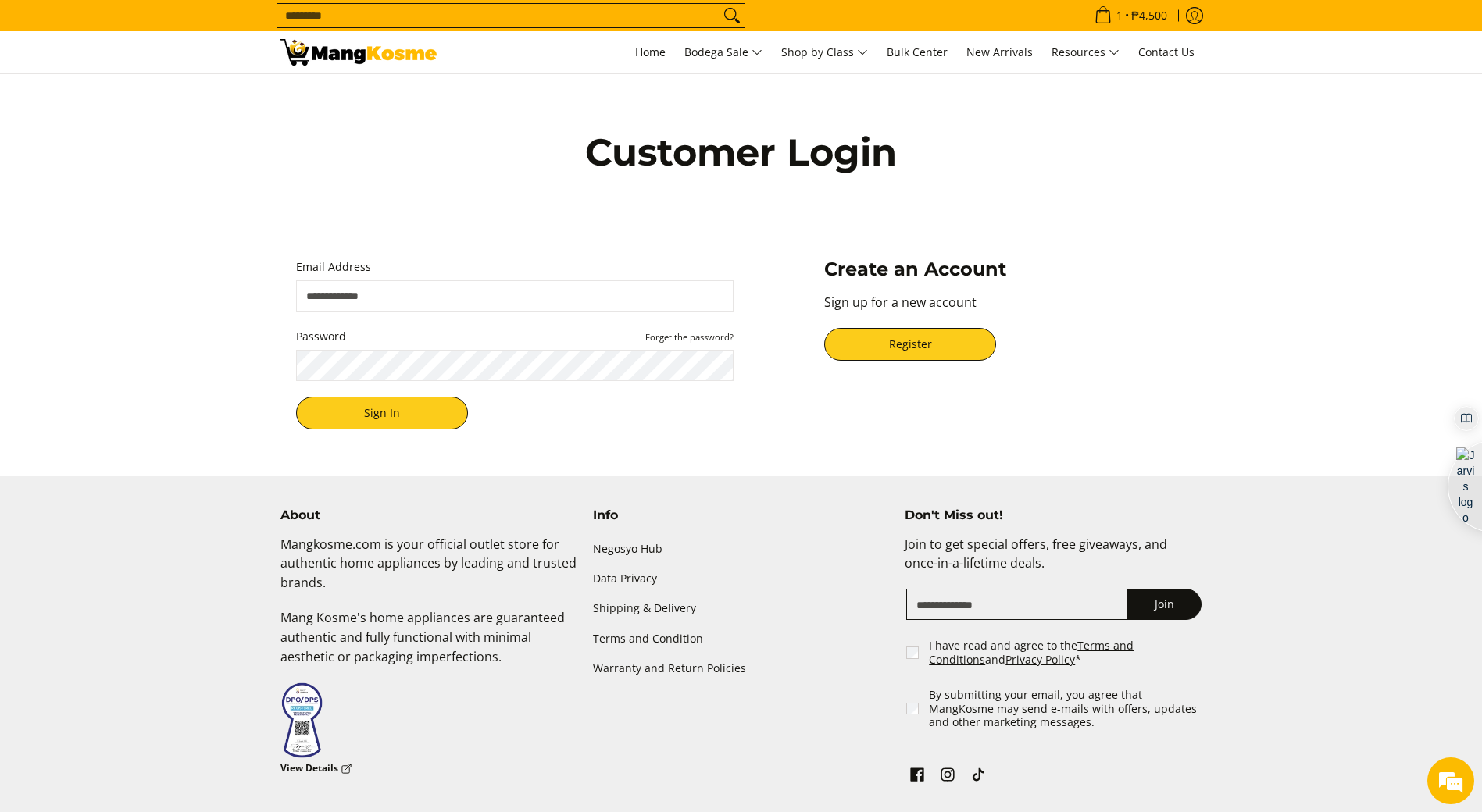 scroll, scrollTop: 0, scrollLeft: 0, axis: both 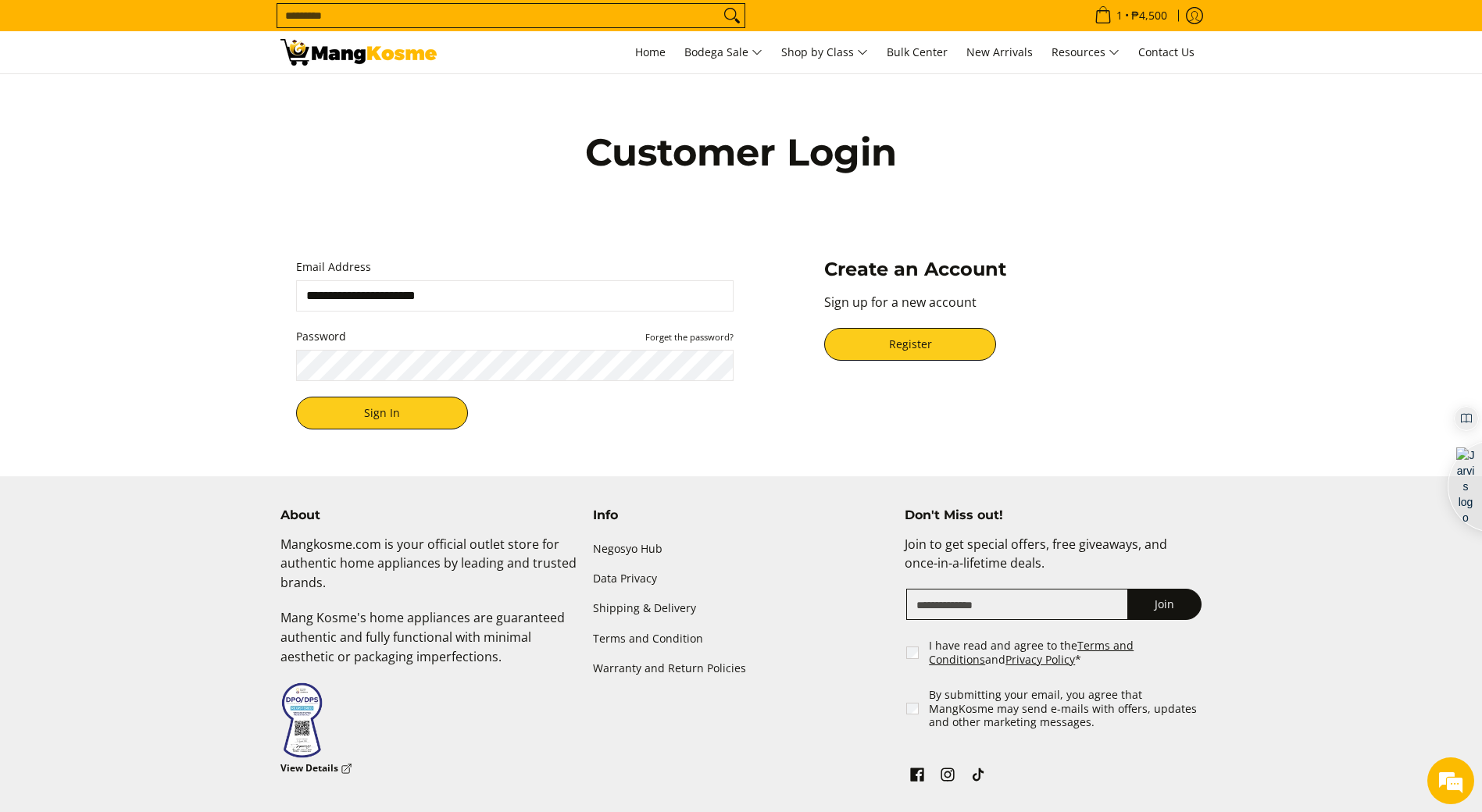 type on "**********" 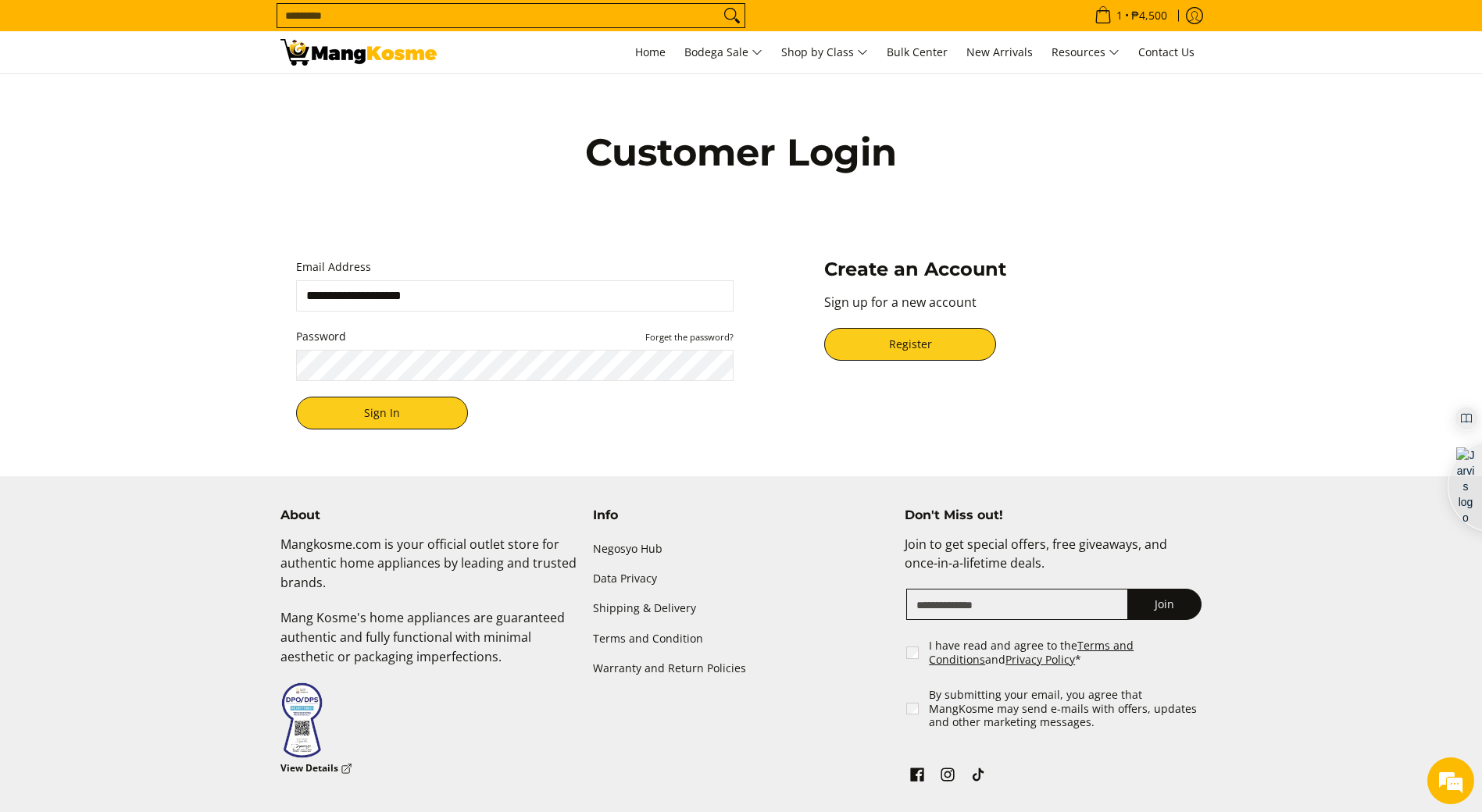scroll, scrollTop: 0, scrollLeft: 0, axis: both 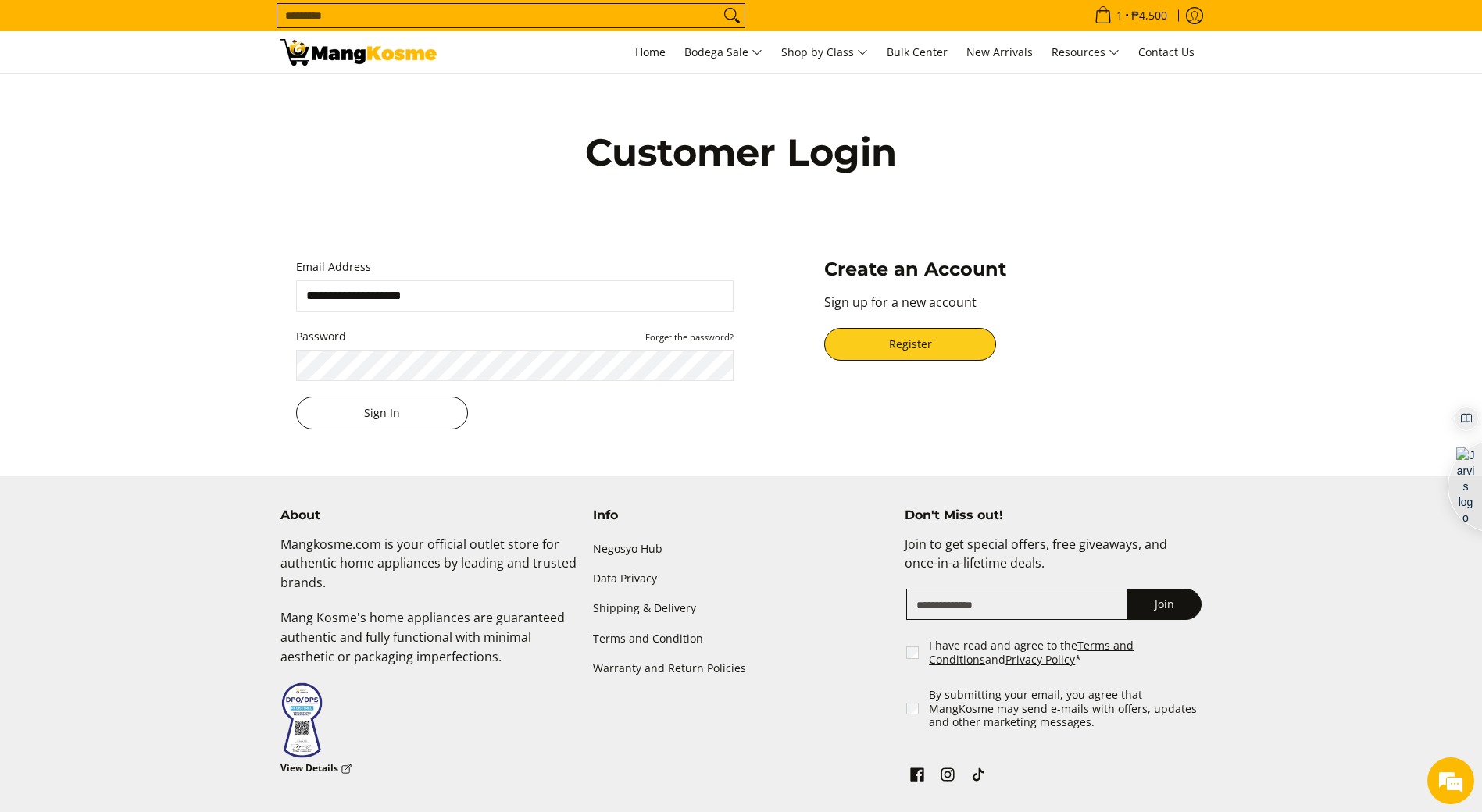 click on "Sign In" at bounding box center (382, 413) 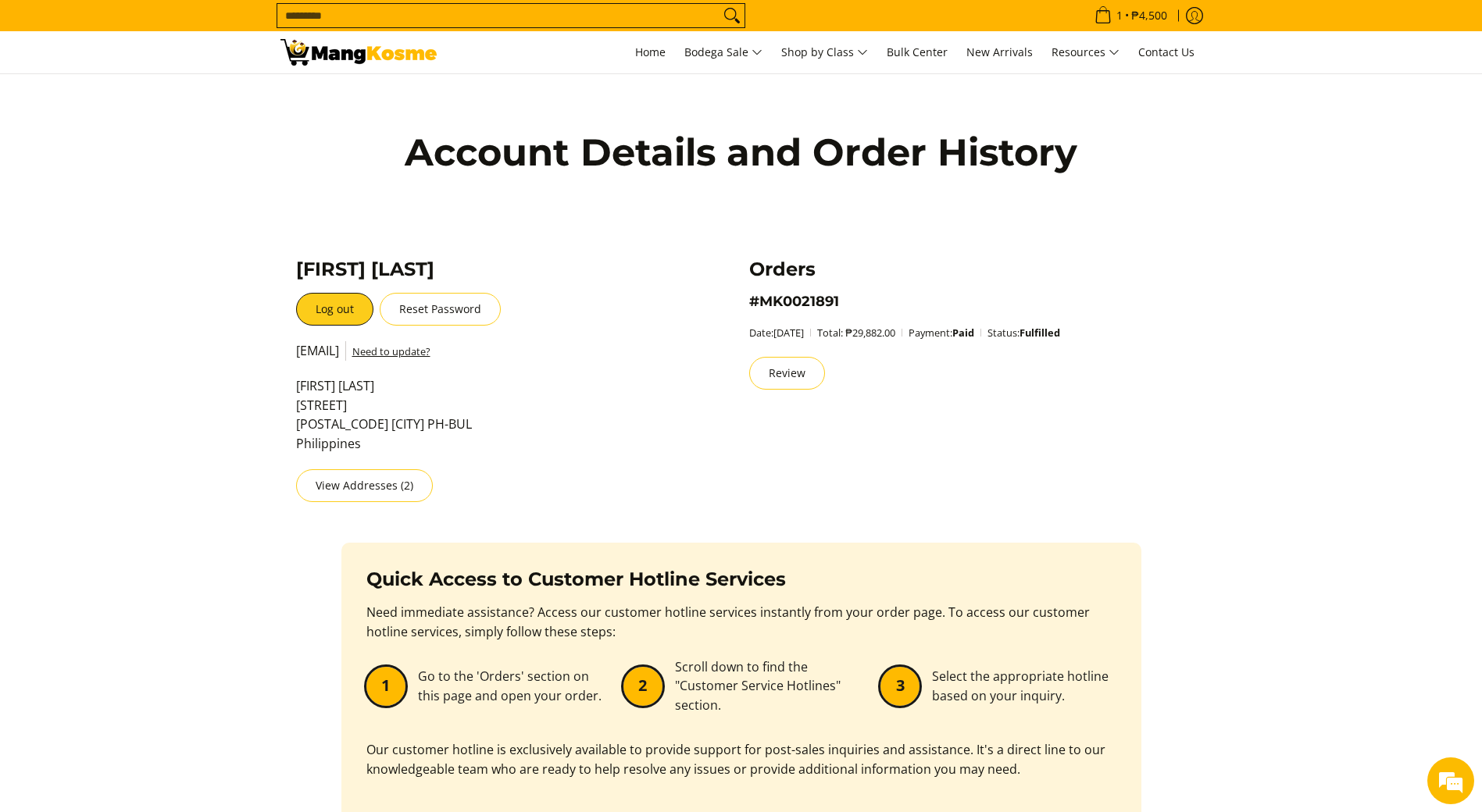 scroll, scrollTop: 0, scrollLeft: 0, axis: both 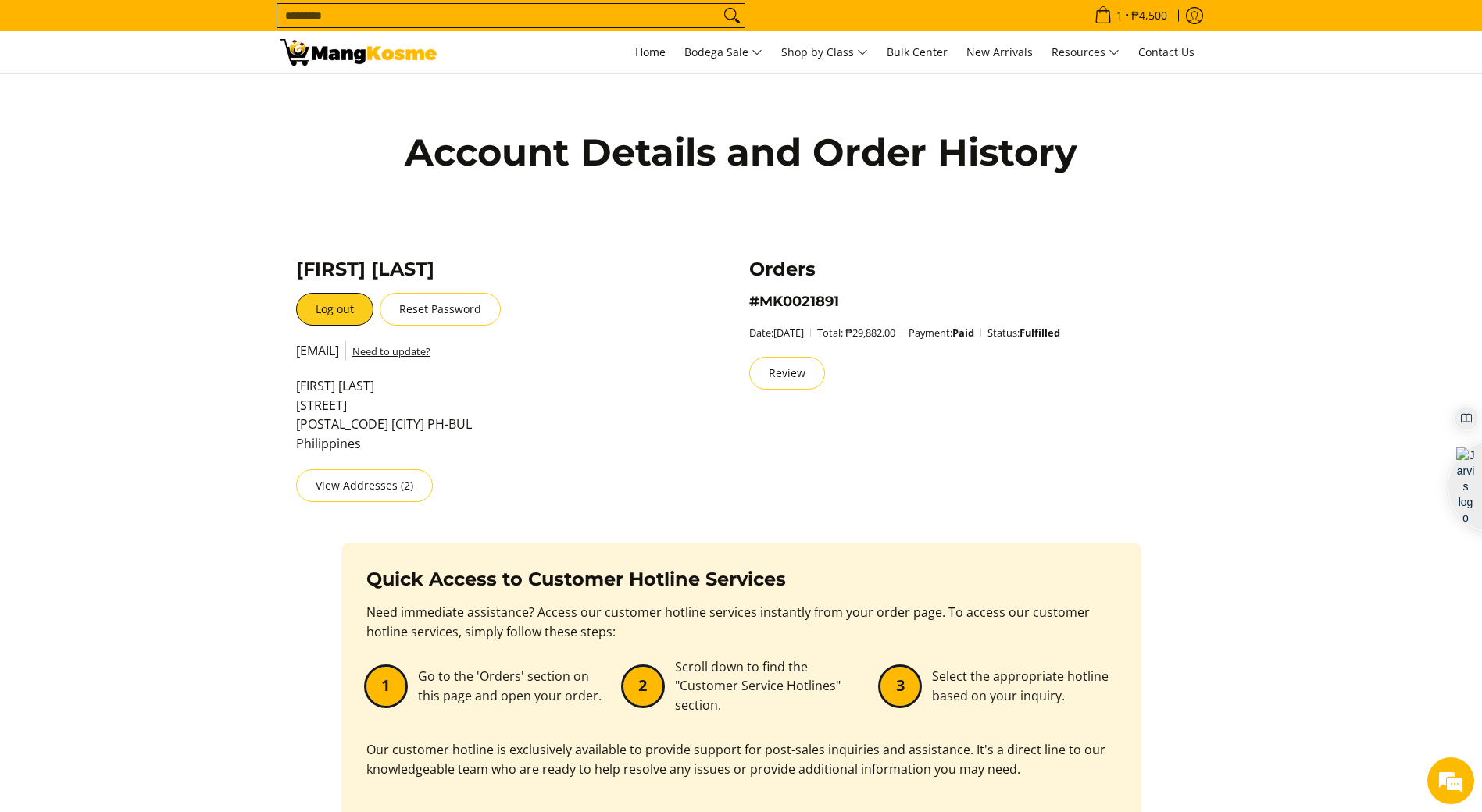 drag, startPoint x: 1195, startPoint y: 389, endPoint x: 995, endPoint y: 177, distance: 291.4515 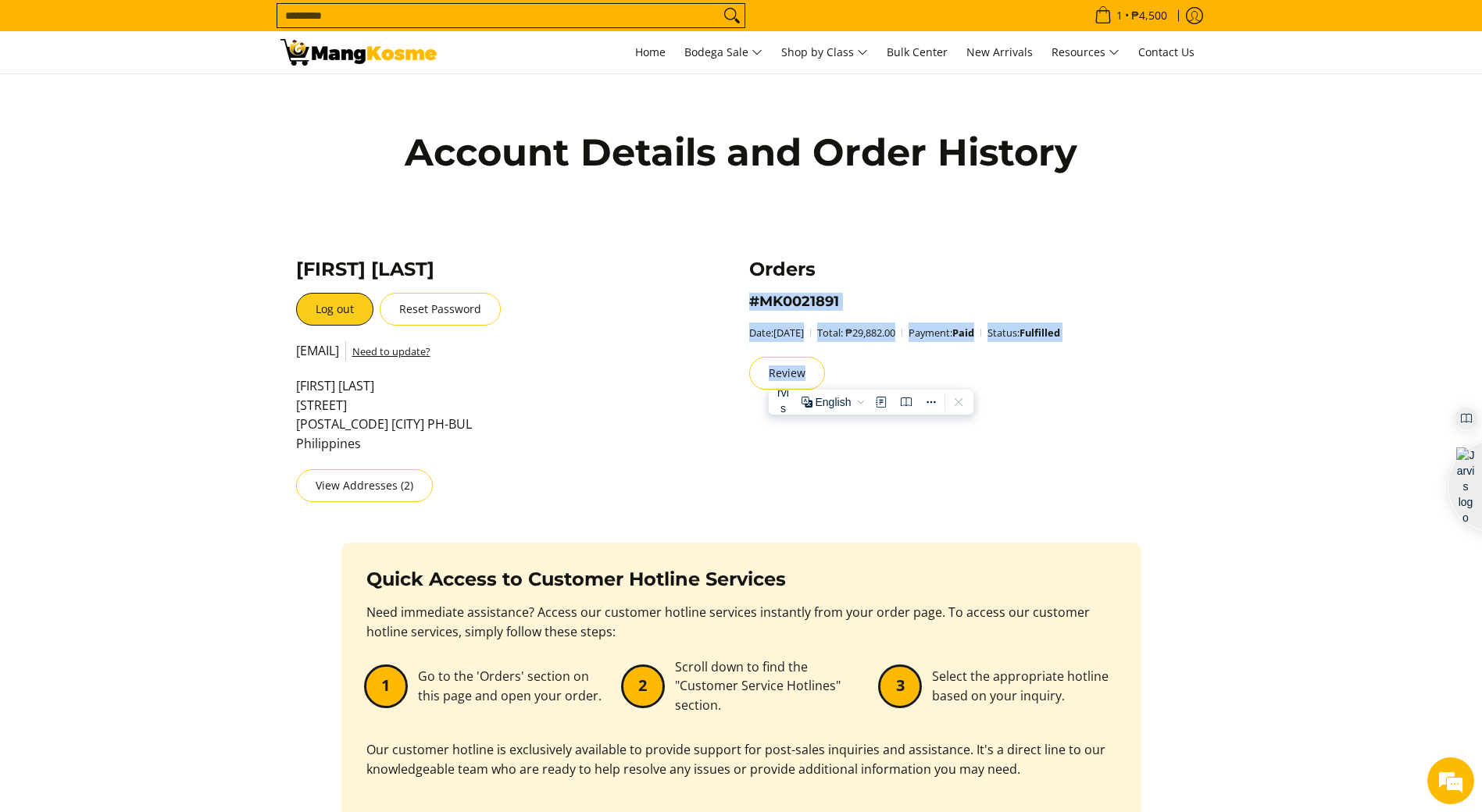 click on "**********" at bounding box center [741, 447] 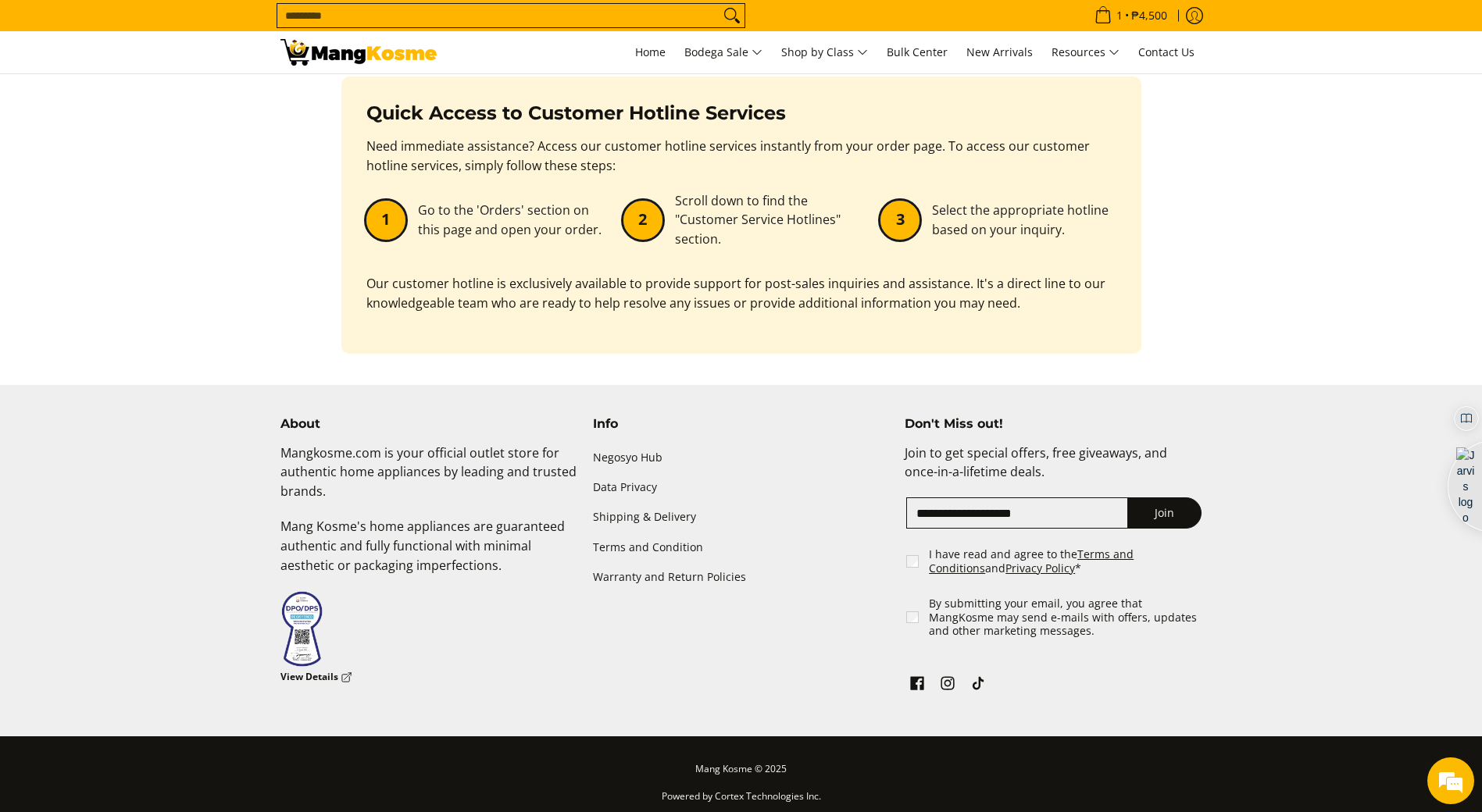 scroll, scrollTop: 476, scrollLeft: 0, axis: vertical 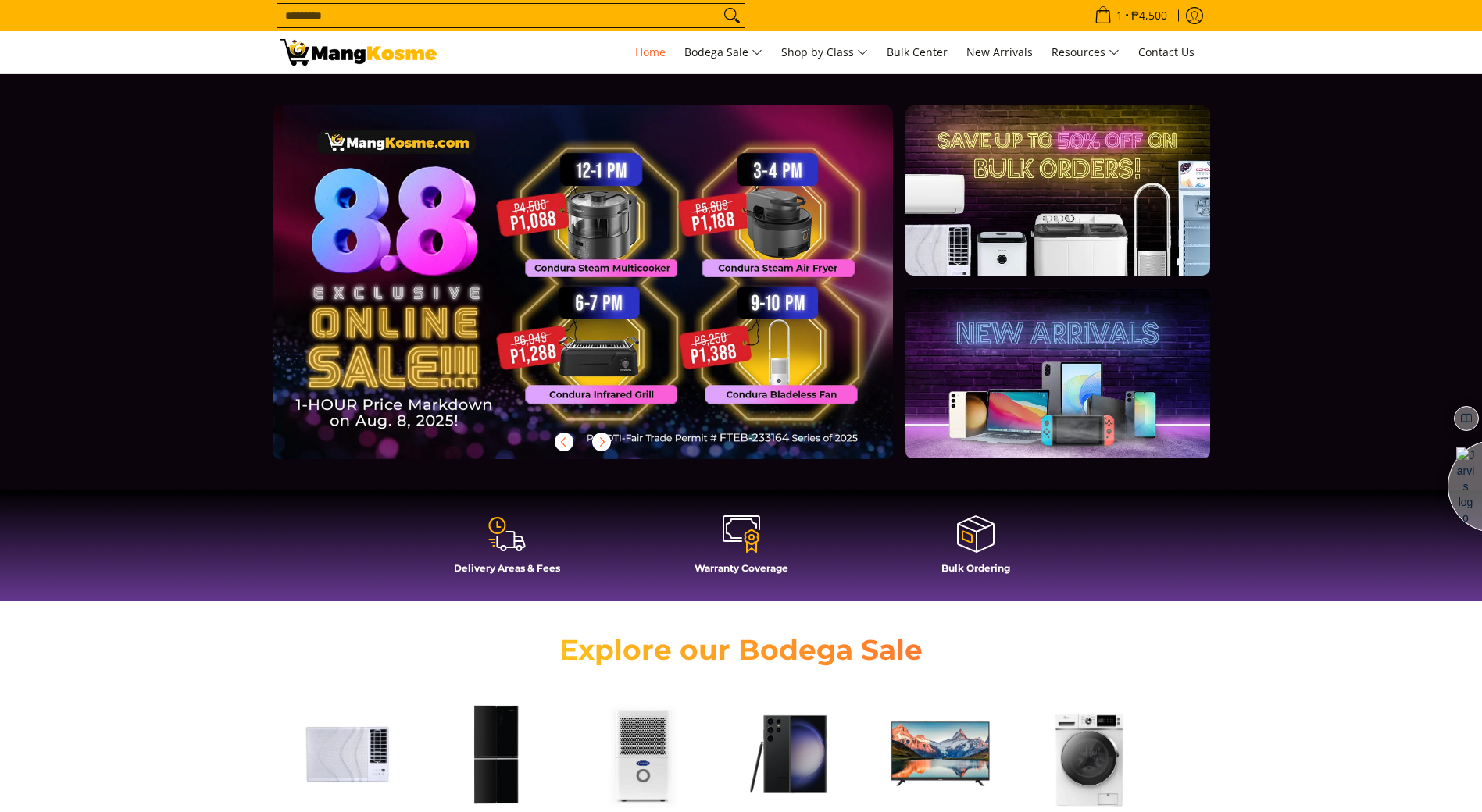 click at bounding box center [608, 294] 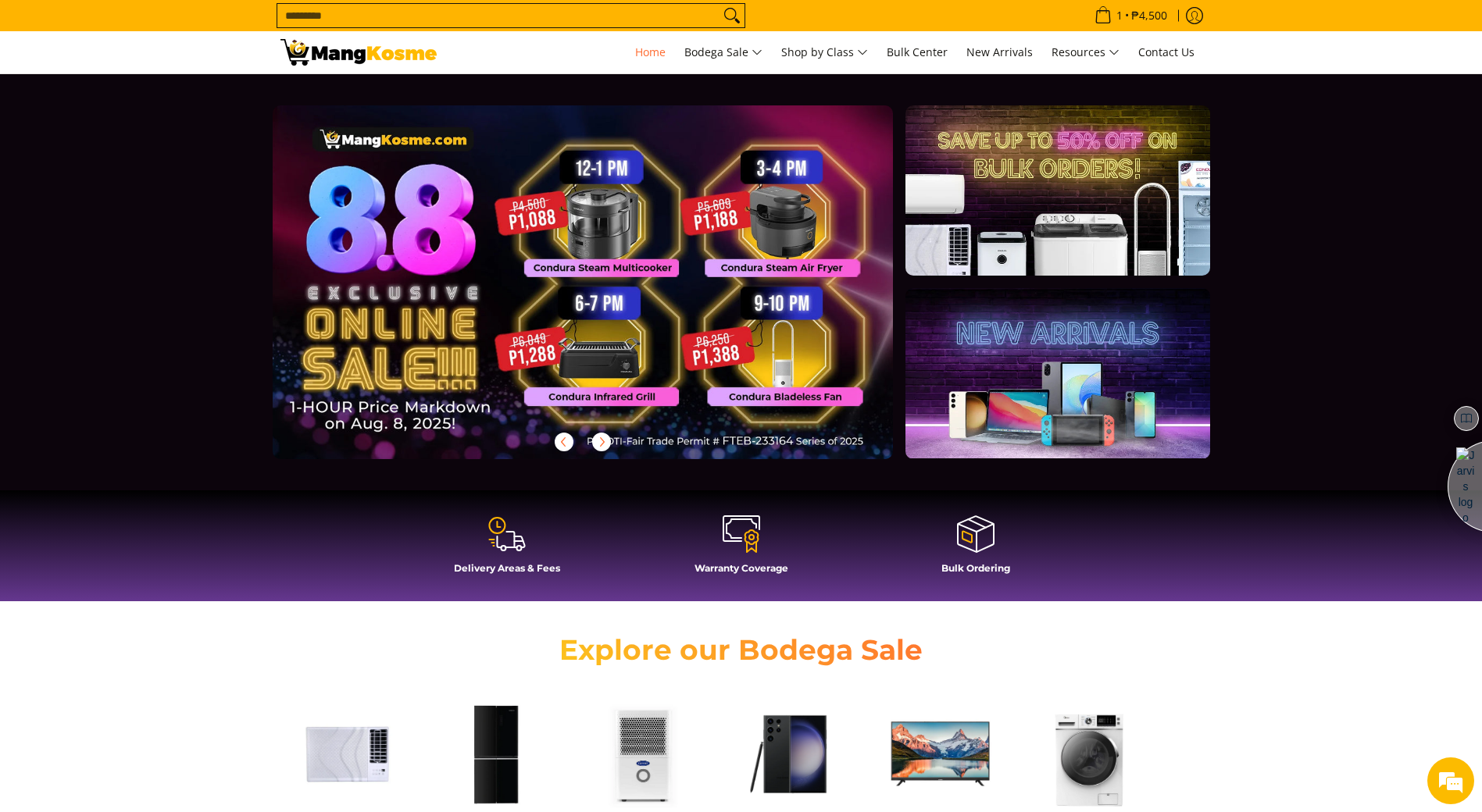 scroll, scrollTop: 0, scrollLeft: 0, axis: both 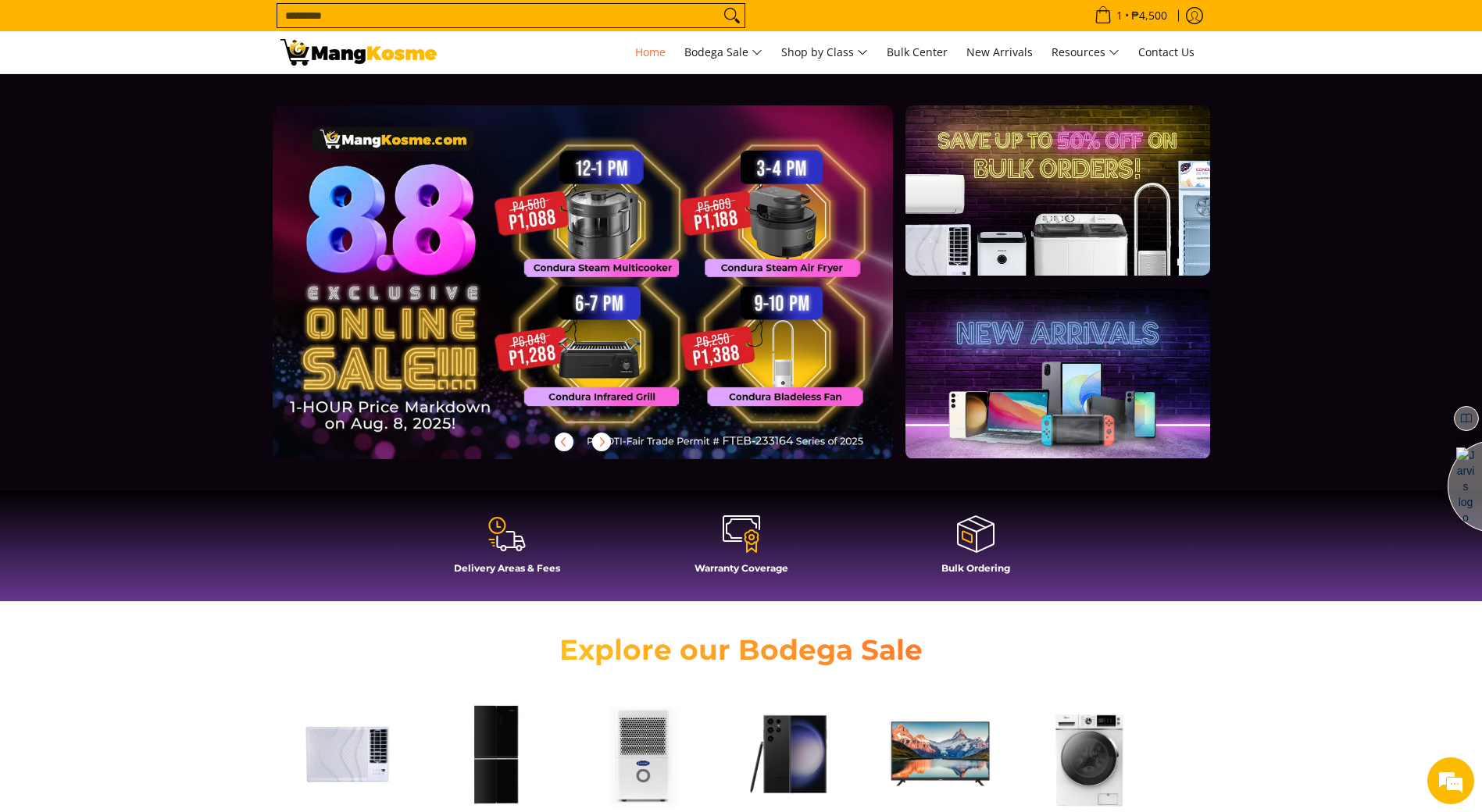 click at bounding box center (608, 294) 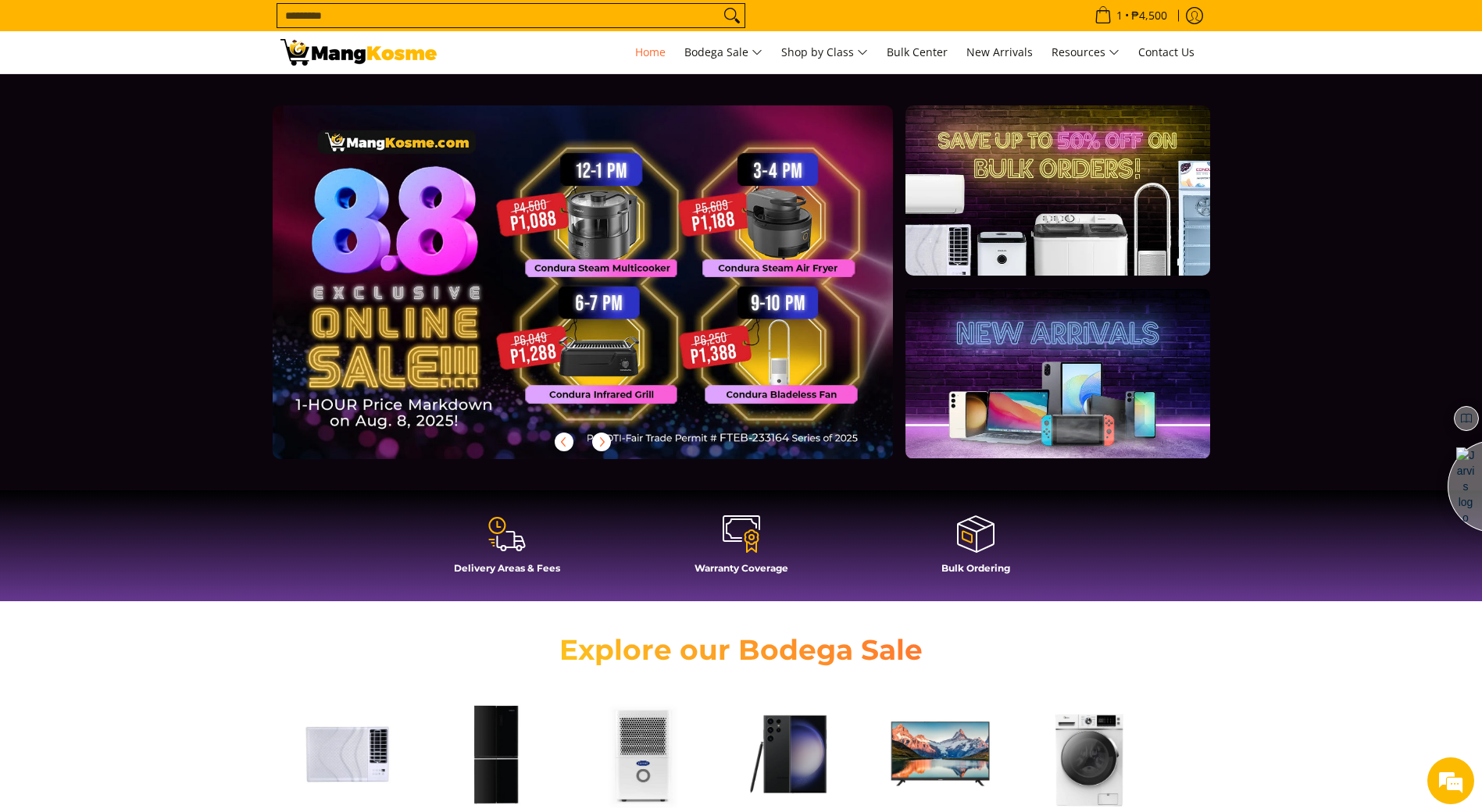 scroll, scrollTop: 0, scrollLeft: 0, axis: both 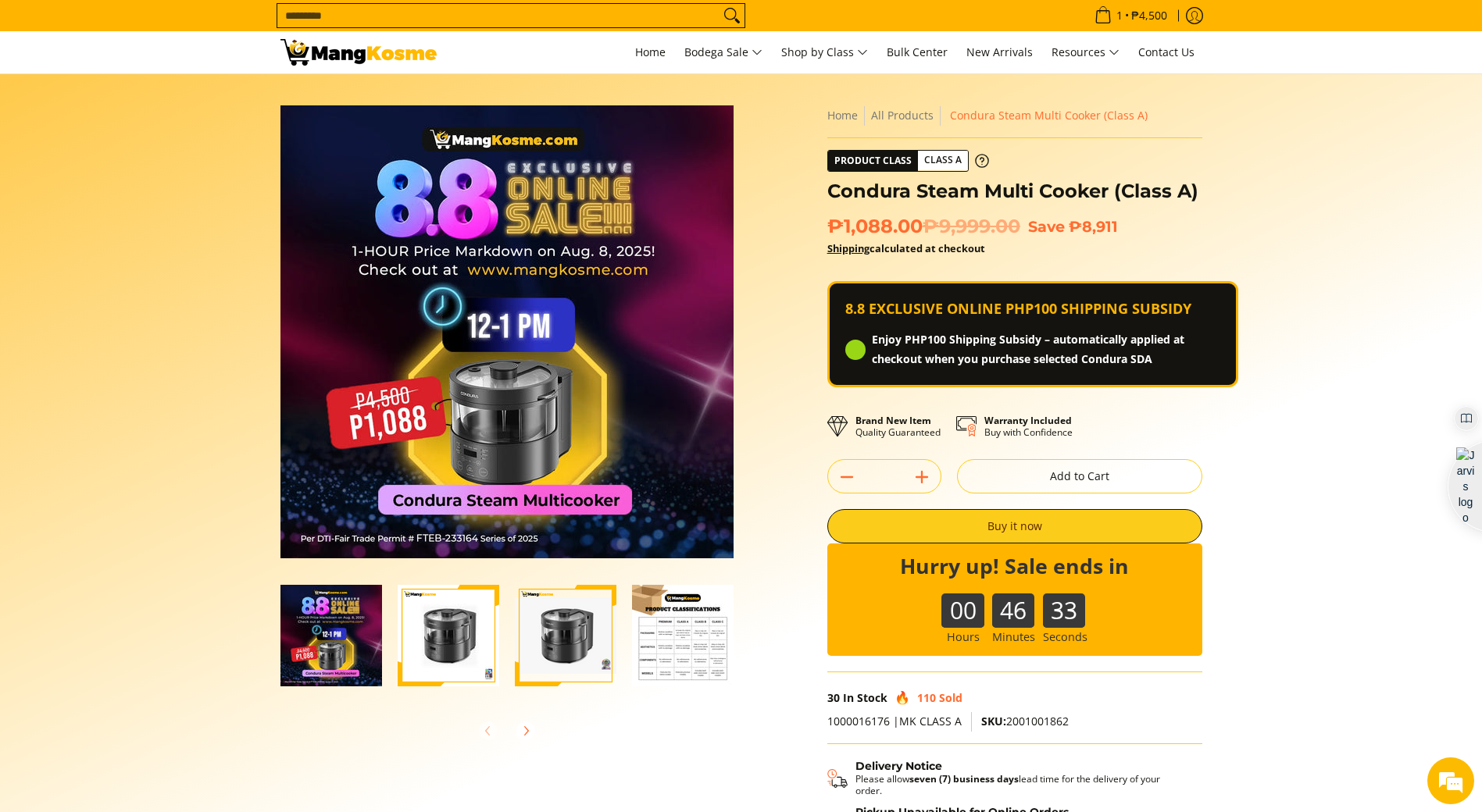 click on "Skip to Main Content
Enable zoom Disable zoom
Enable zoom Disable zoom
Enable zoom Disable zoom
Enable zoom Disable zoom
Home All Products" at bounding box center [741, 505] 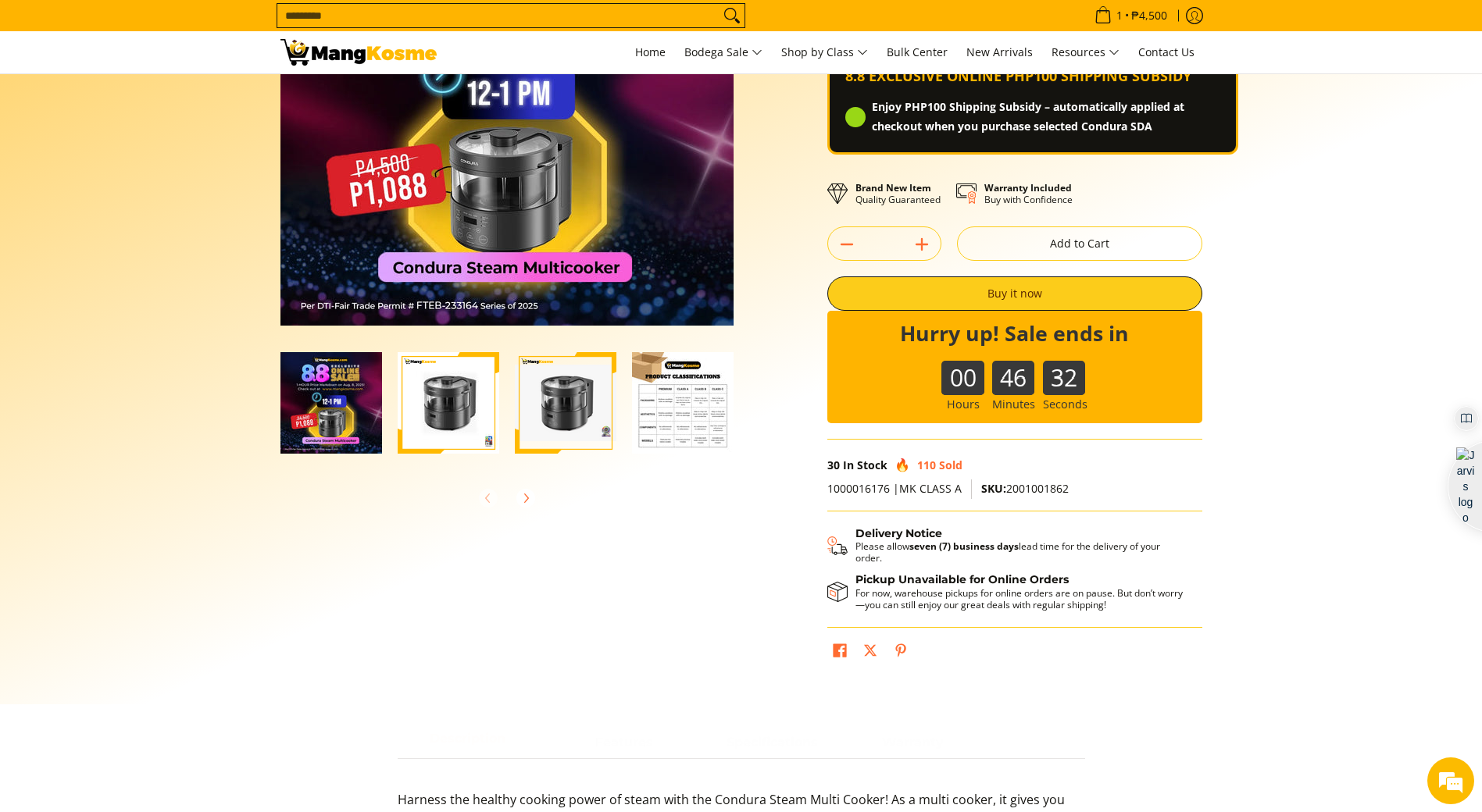 scroll, scrollTop: 234, scrollLeft: 0, axis: vertical 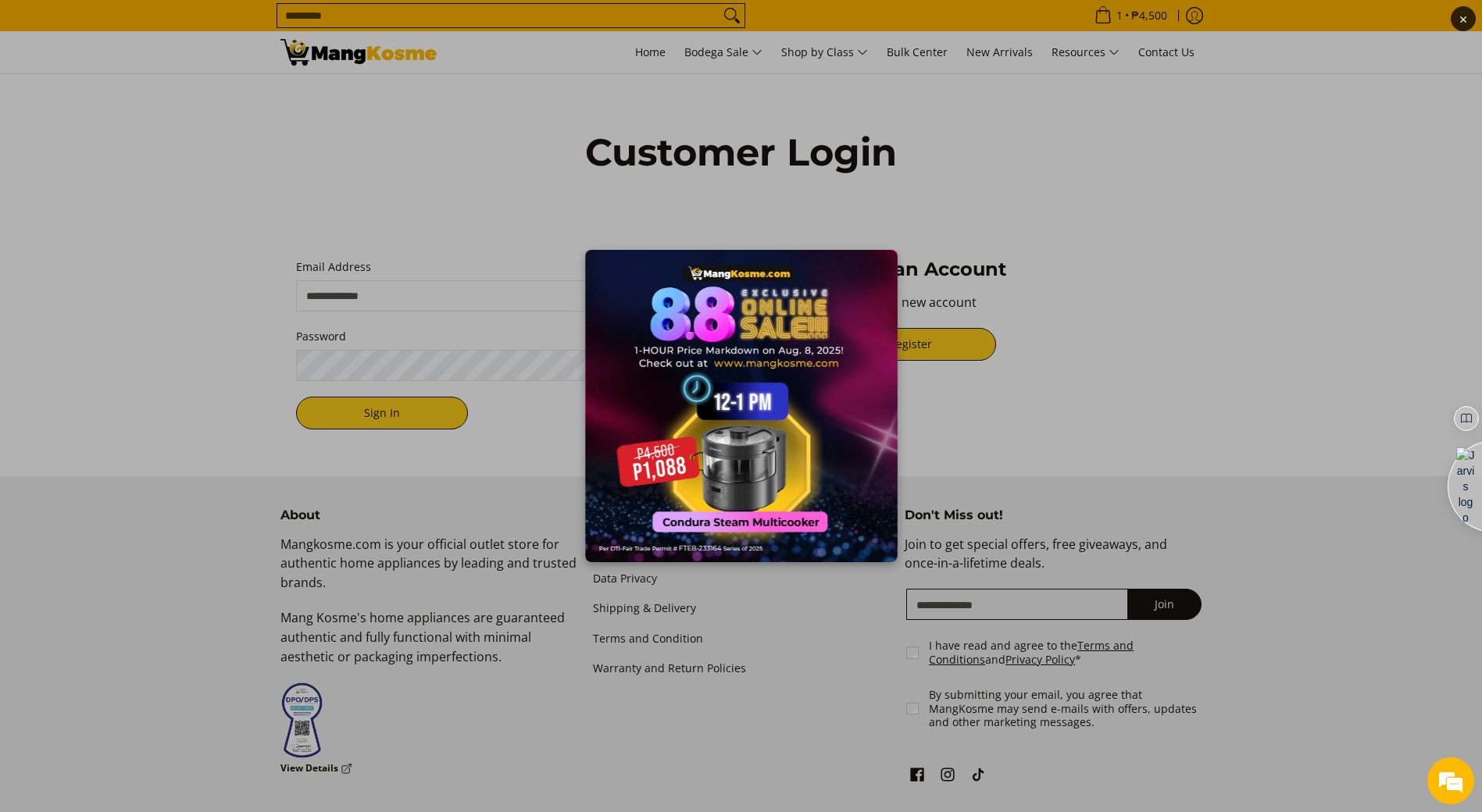 click on "×" at bounding box center (741, 406) 